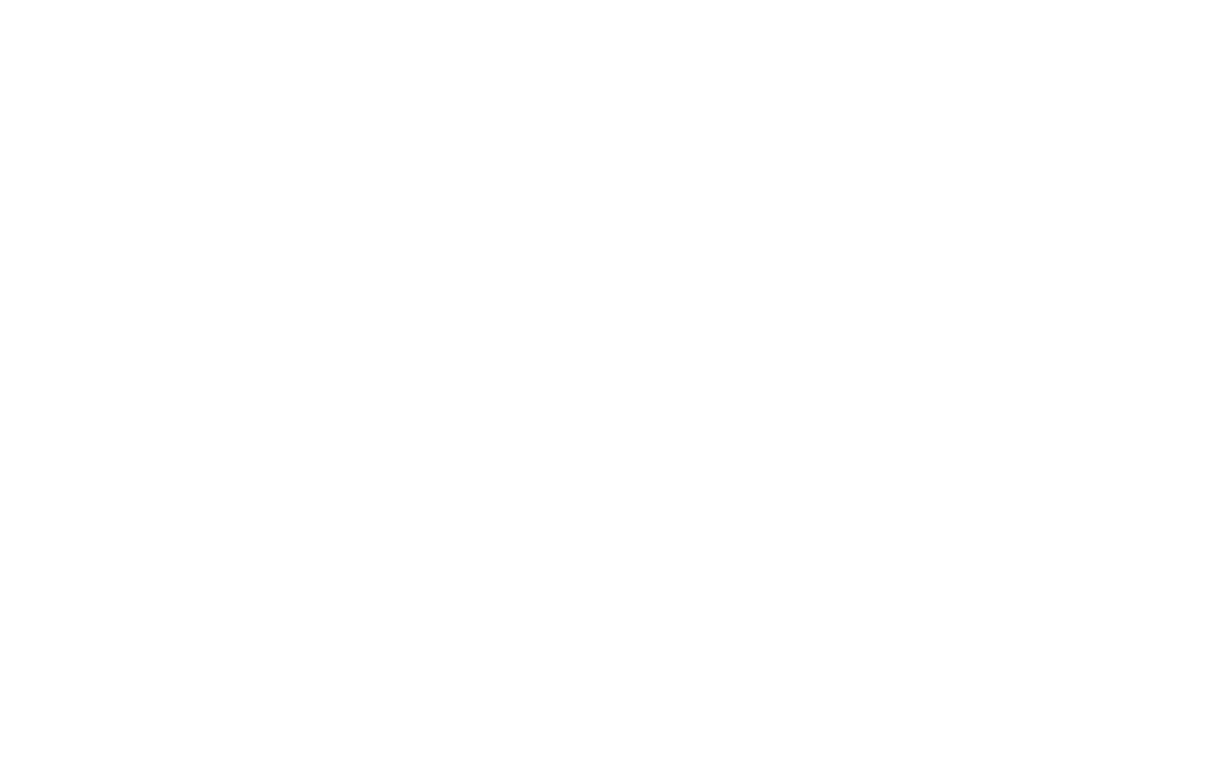 scroll, scrollTop: 0, scrollLeft: 0, axis: both 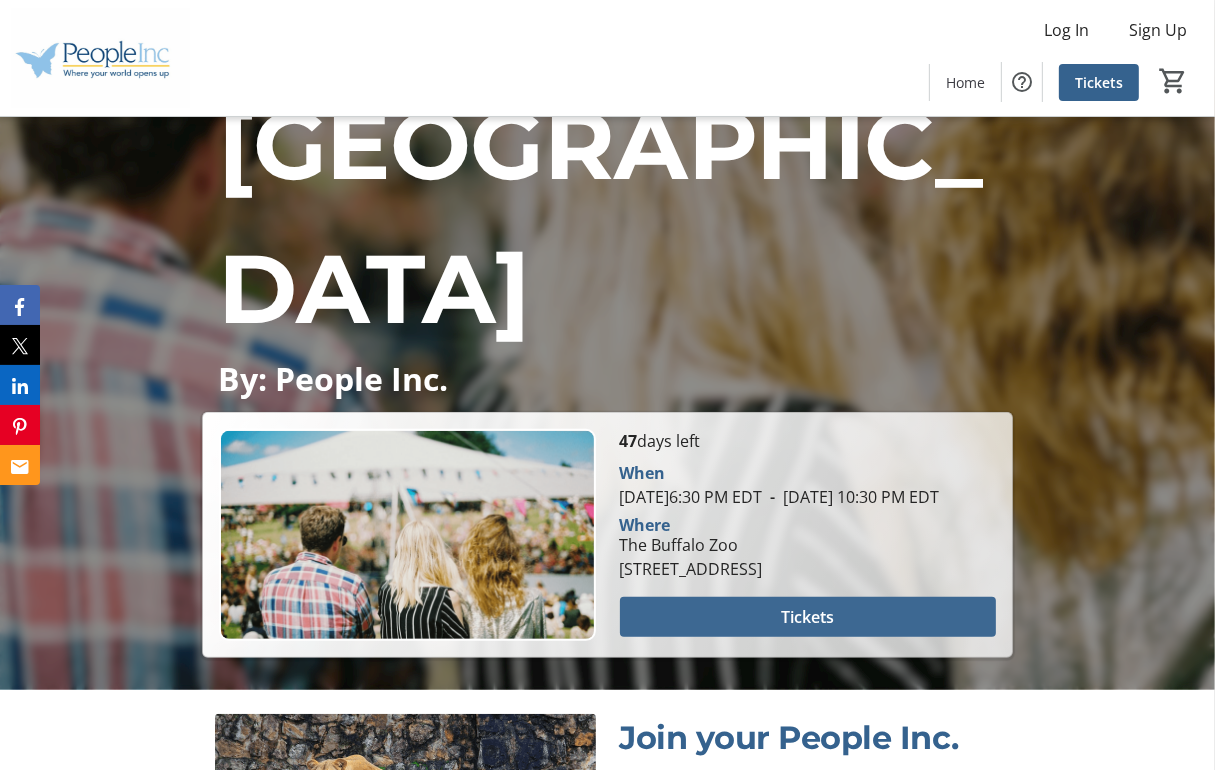 click at bounding box center [808, 617] 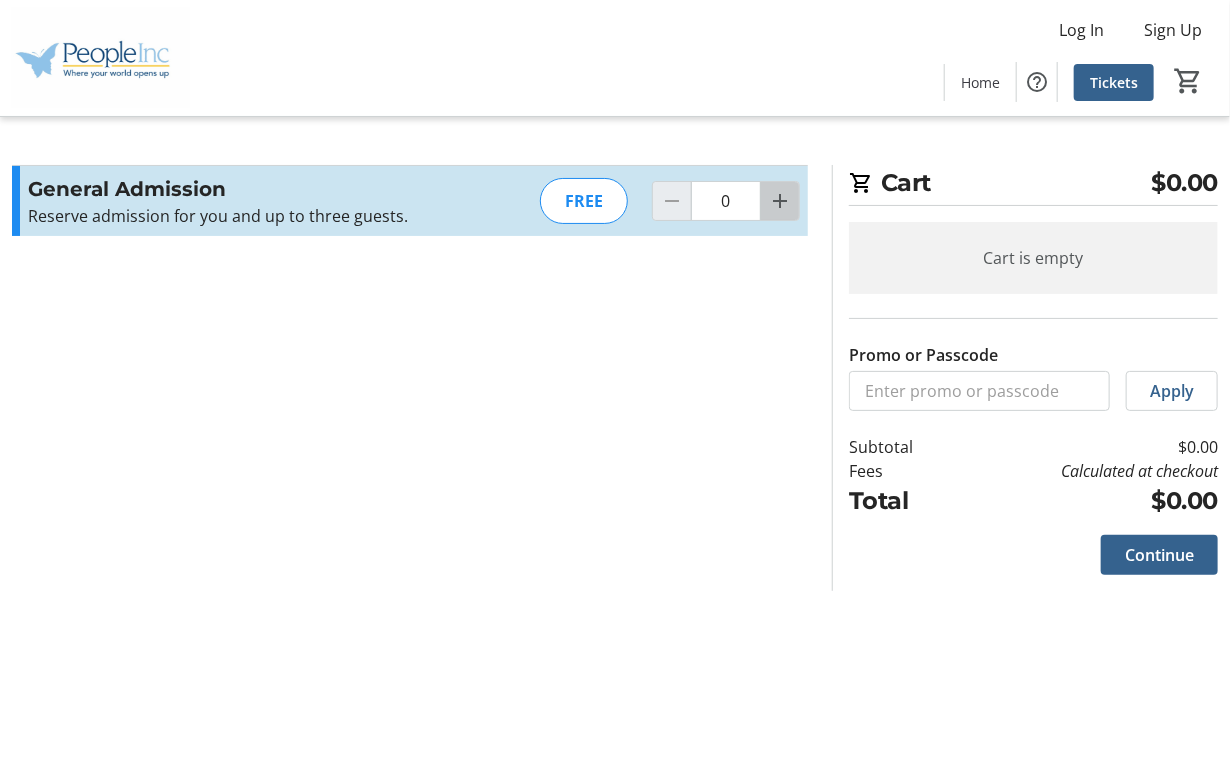click 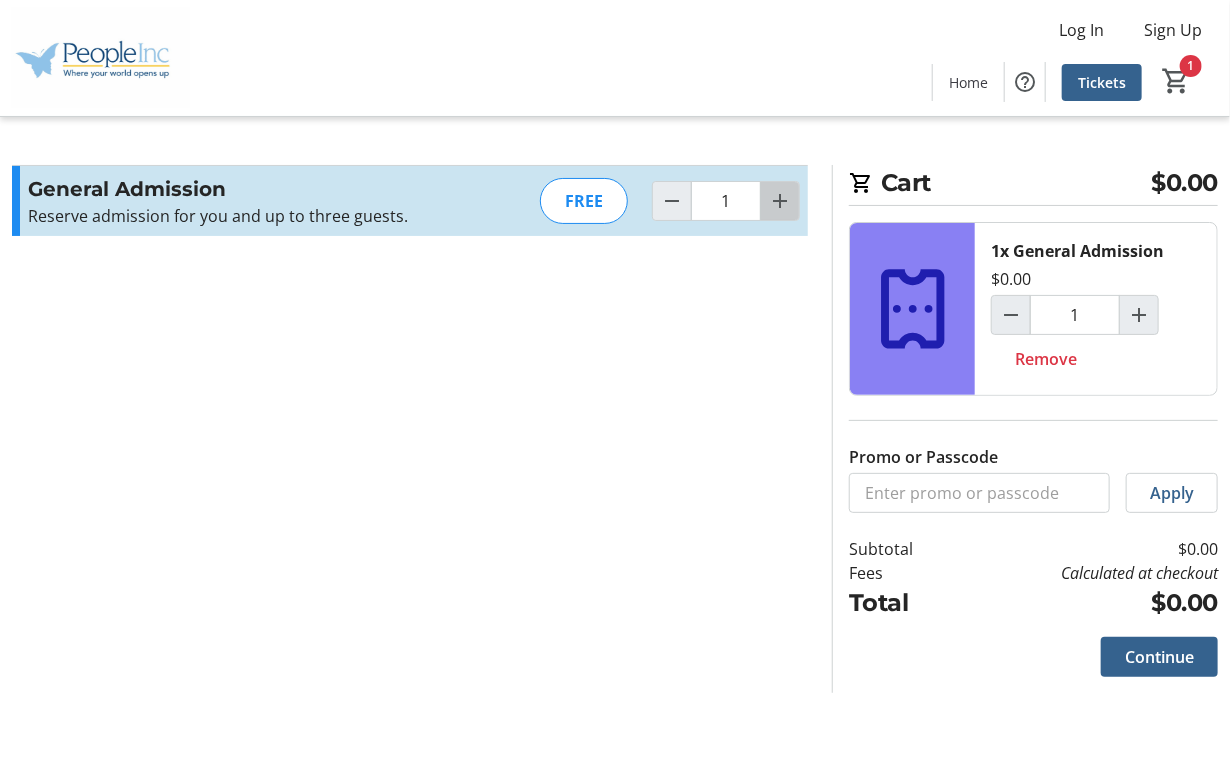click 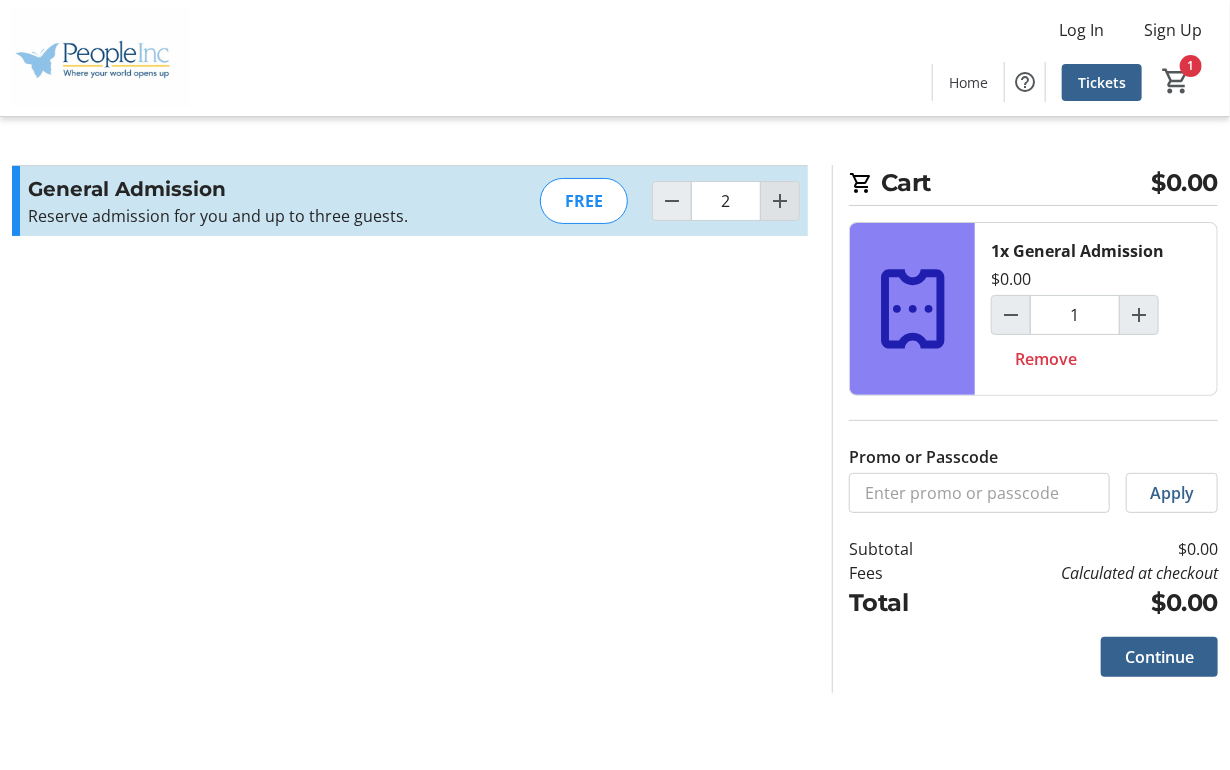 click 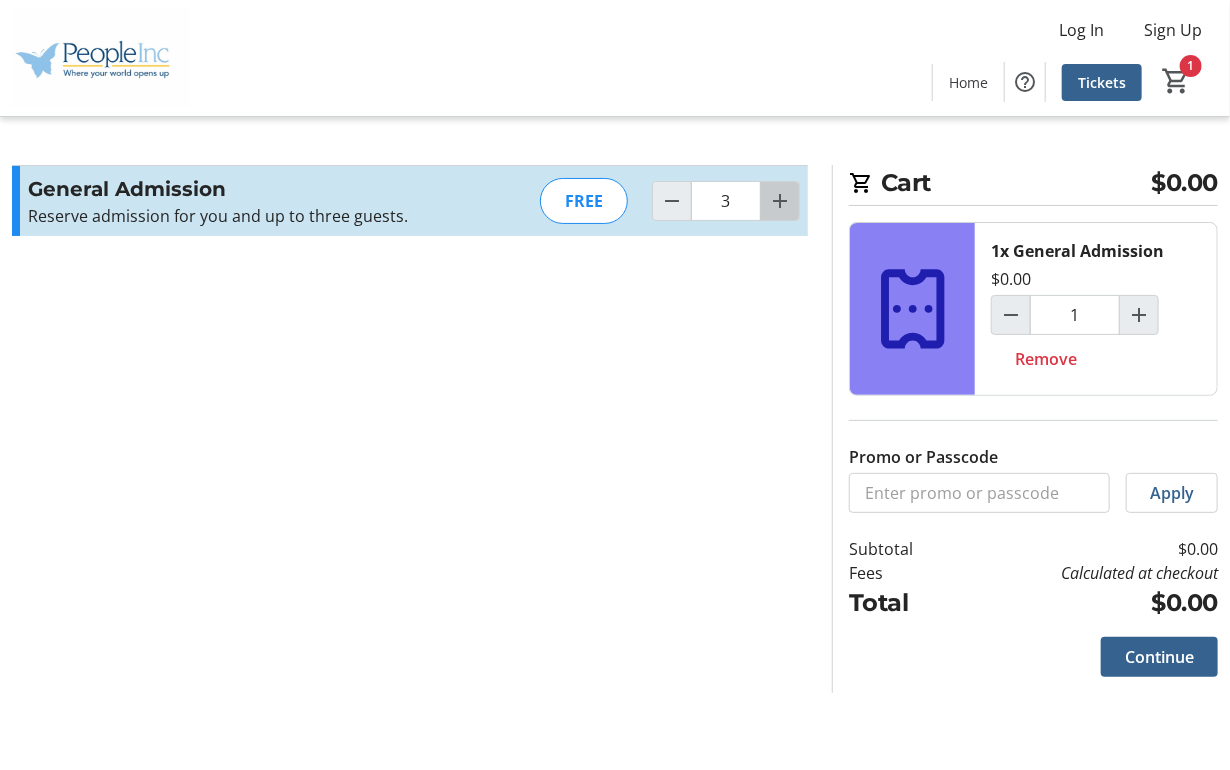 click 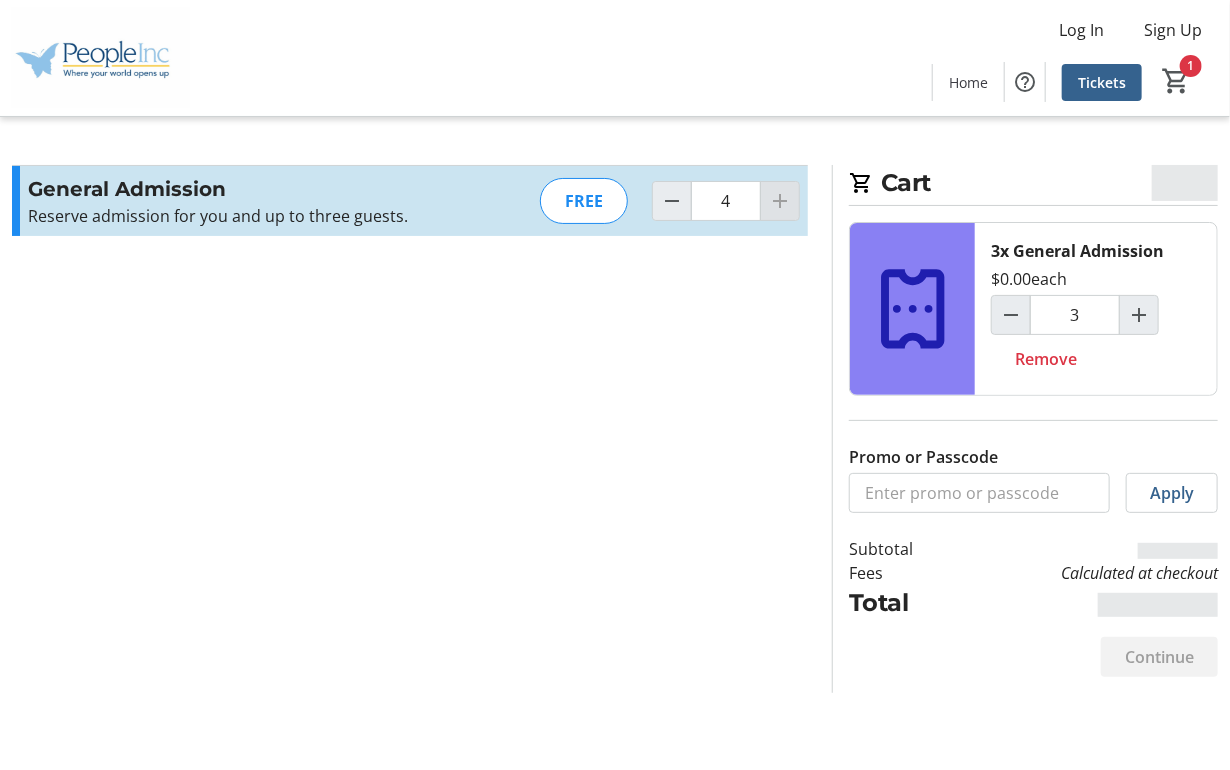 type on "4" 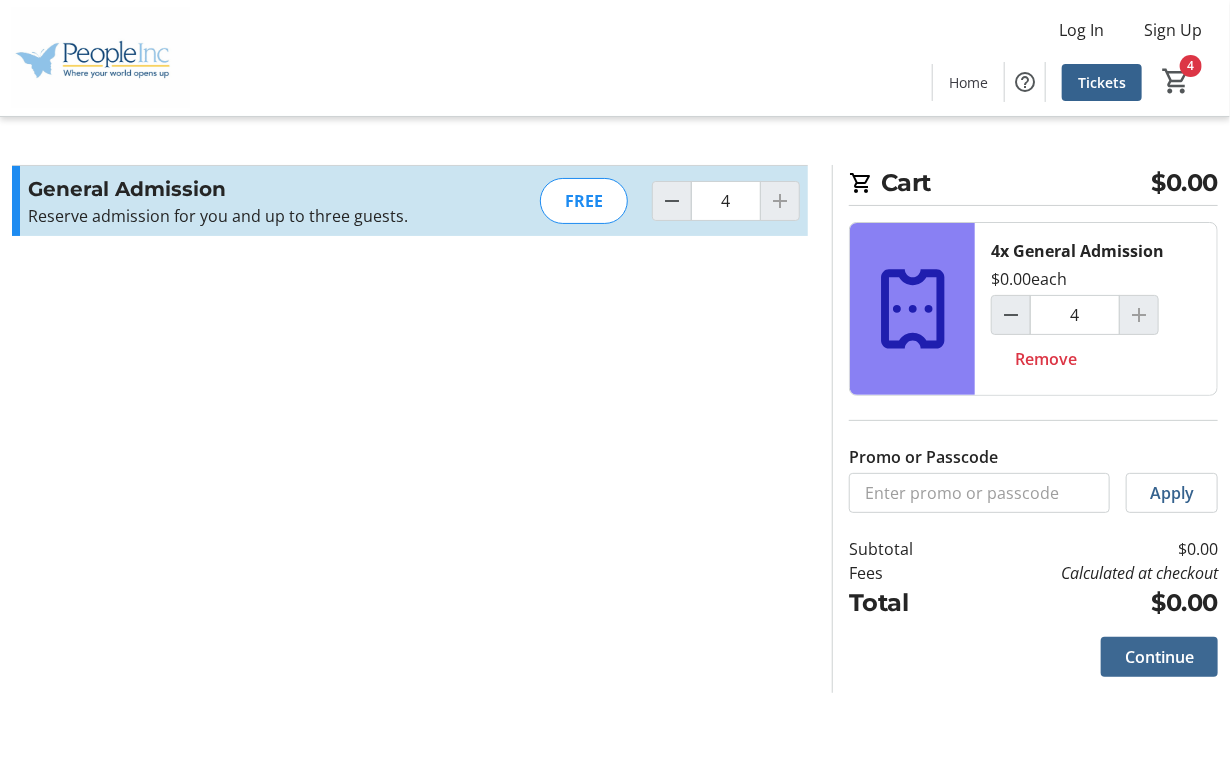click on "Continue" 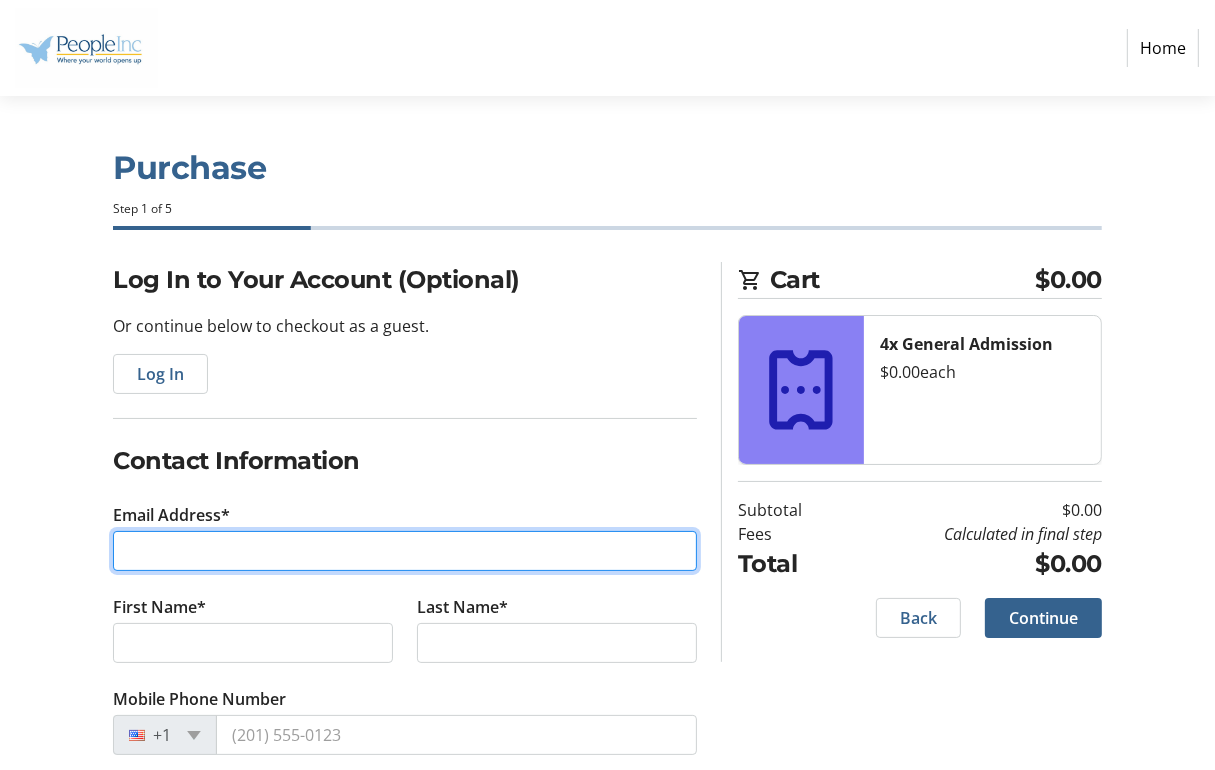 click on "Email Address*" at bounding box center (405, 551) 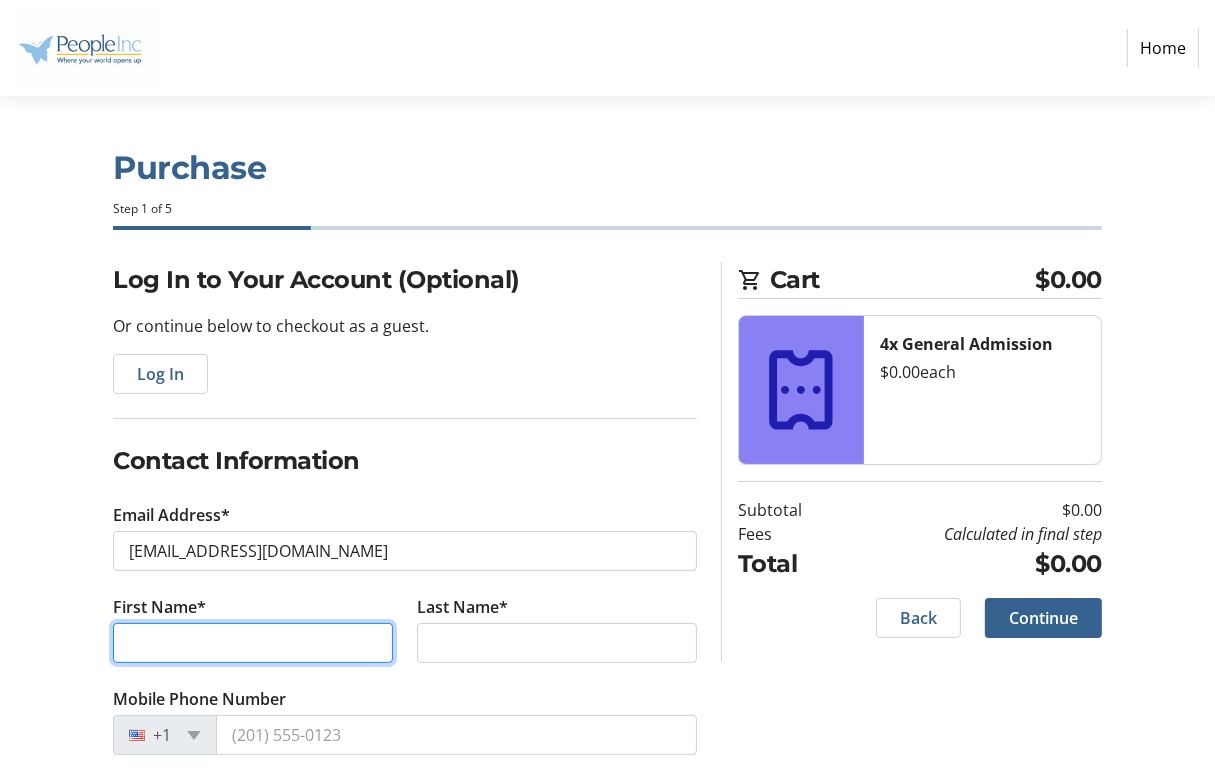 type on "Bradford" 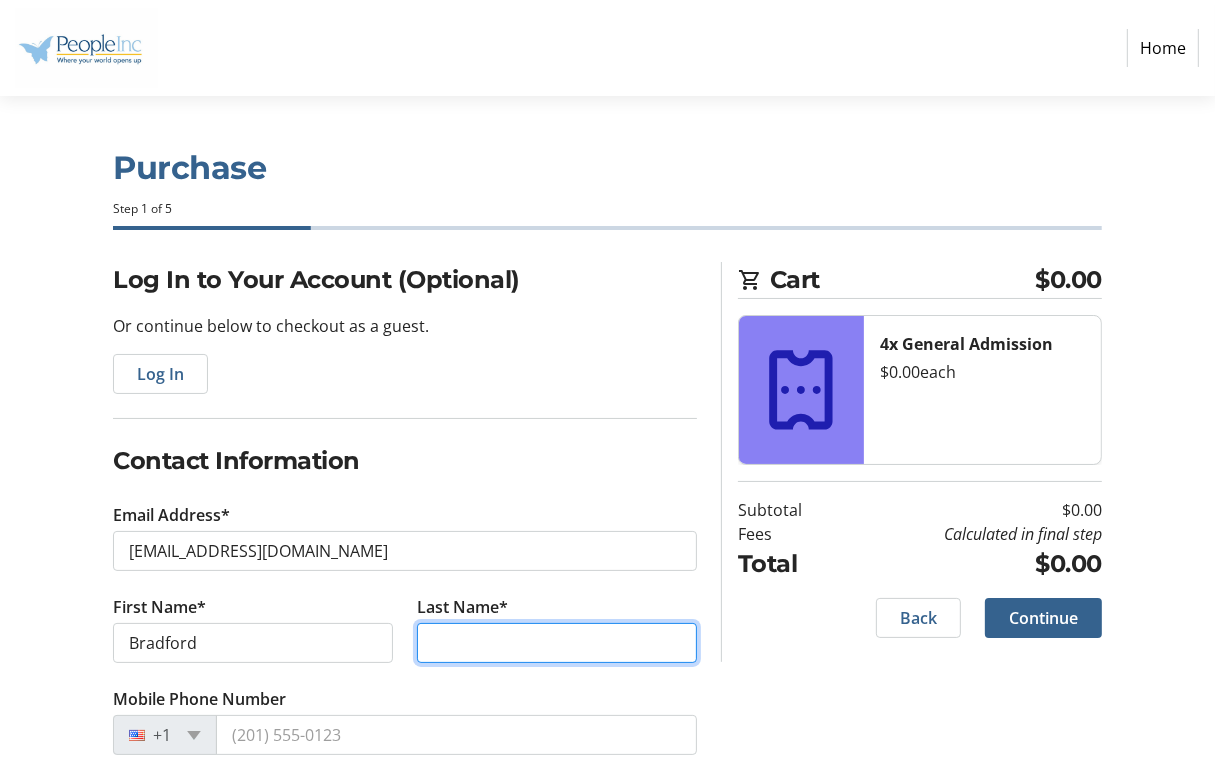 type on "[PERSON_NAME]" 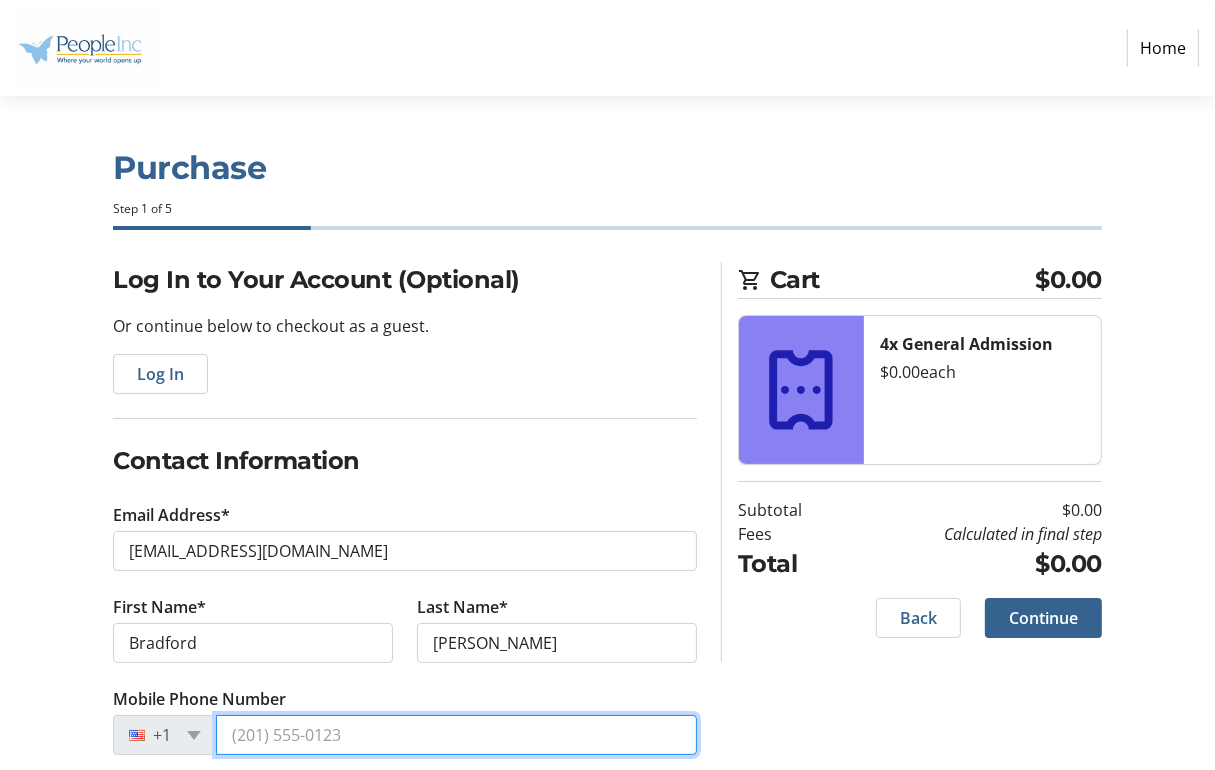 type on "[PHONE_NUMBER]" 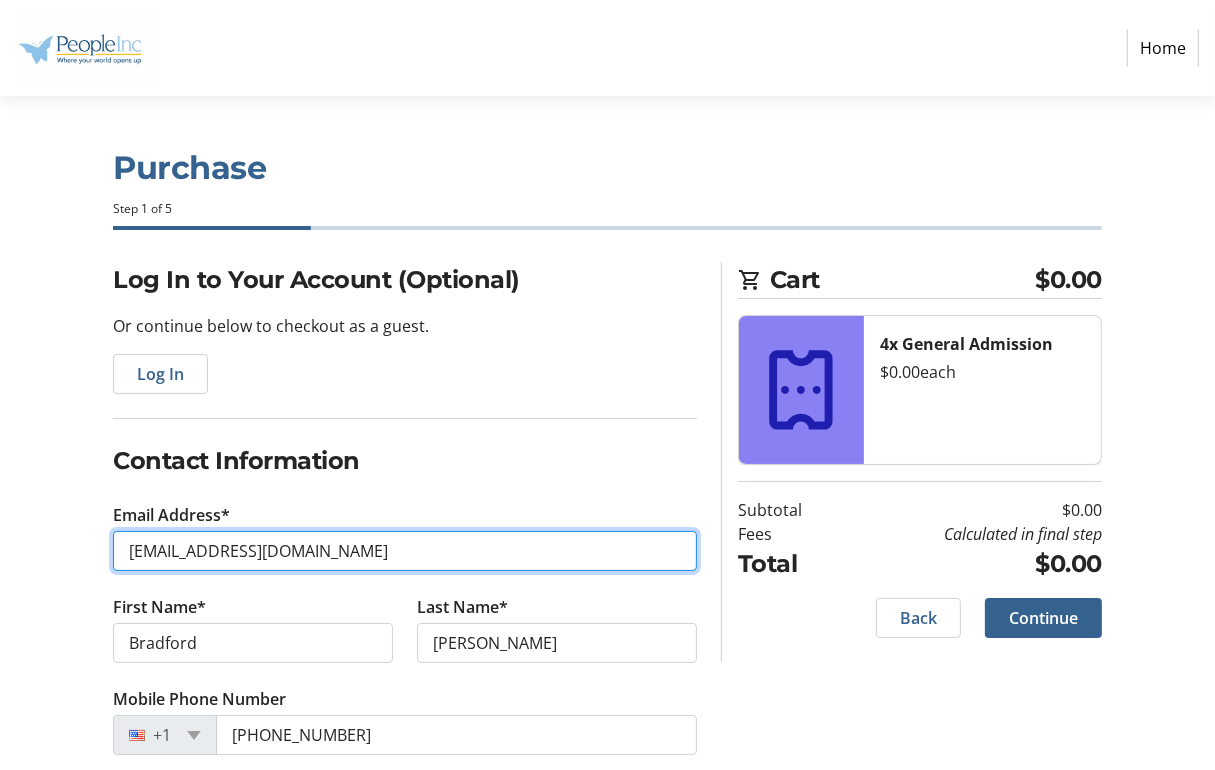 scroll, scrollTop: 31, scrollLeft: 0, axis: vertical 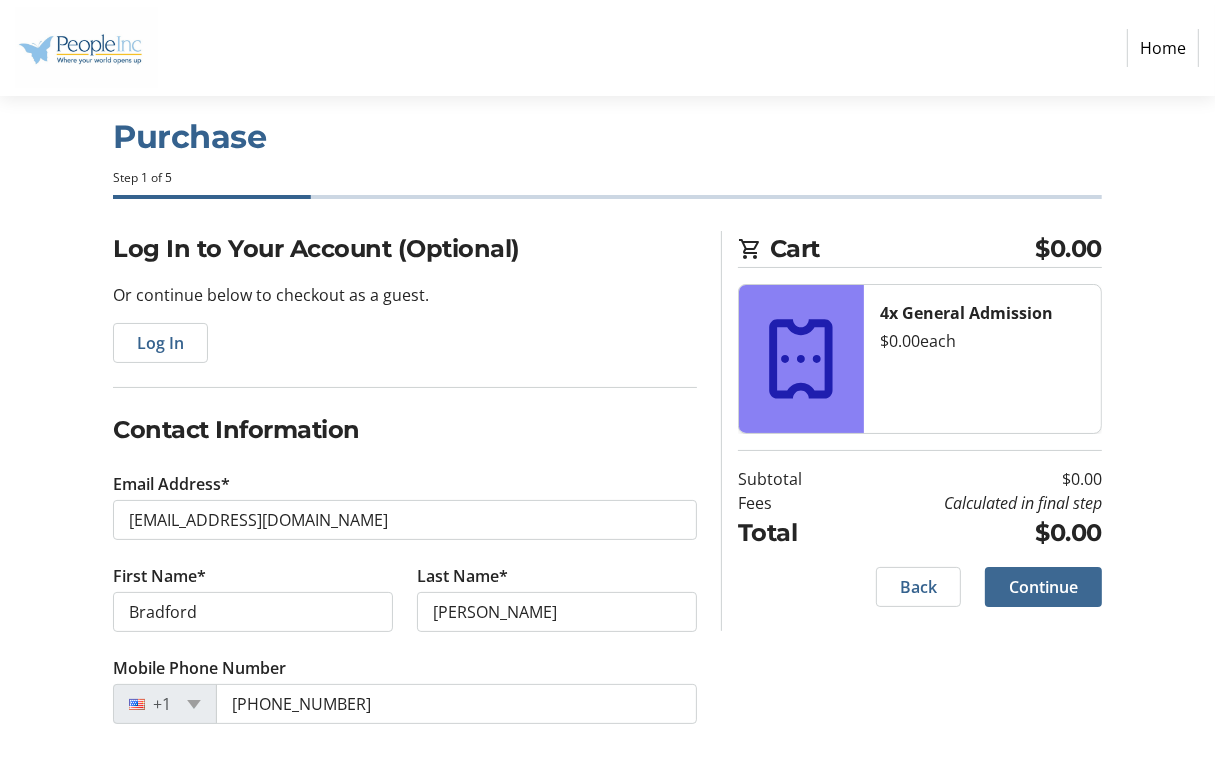 click on "Continue" 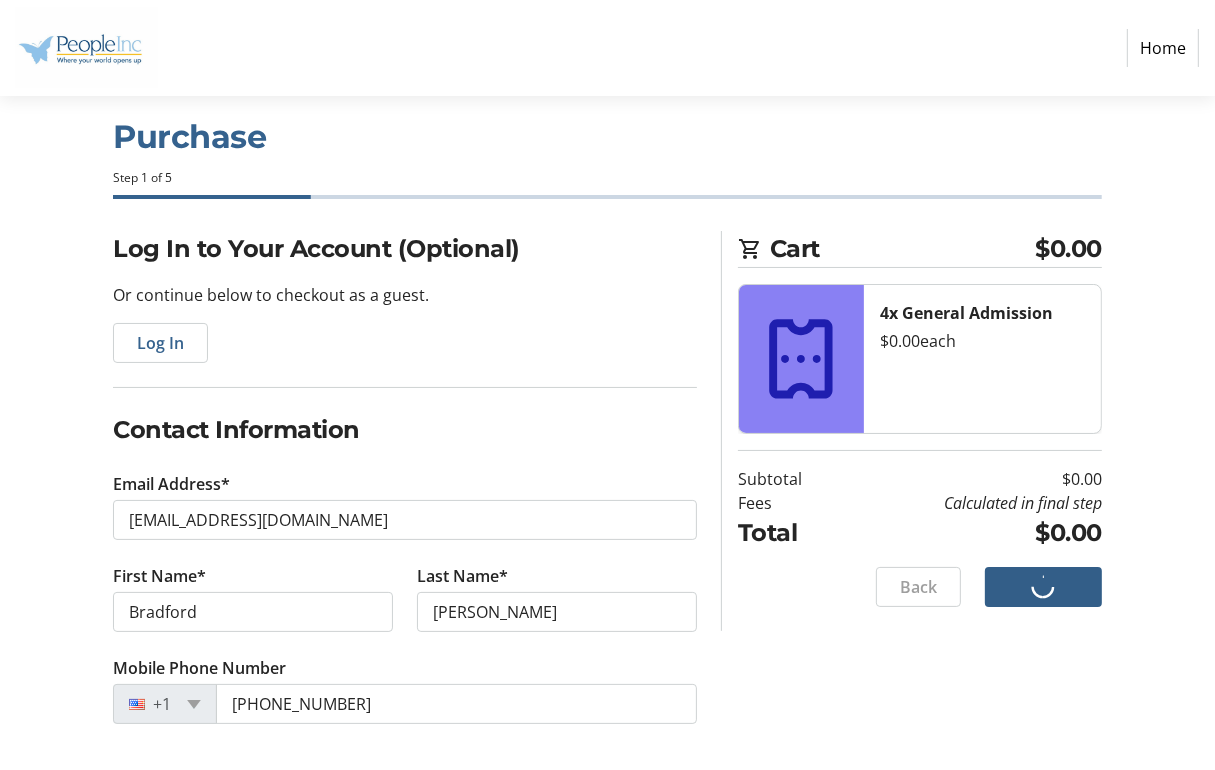 scroll, scrollTop: 0, scrollLeft: 0, axis: both 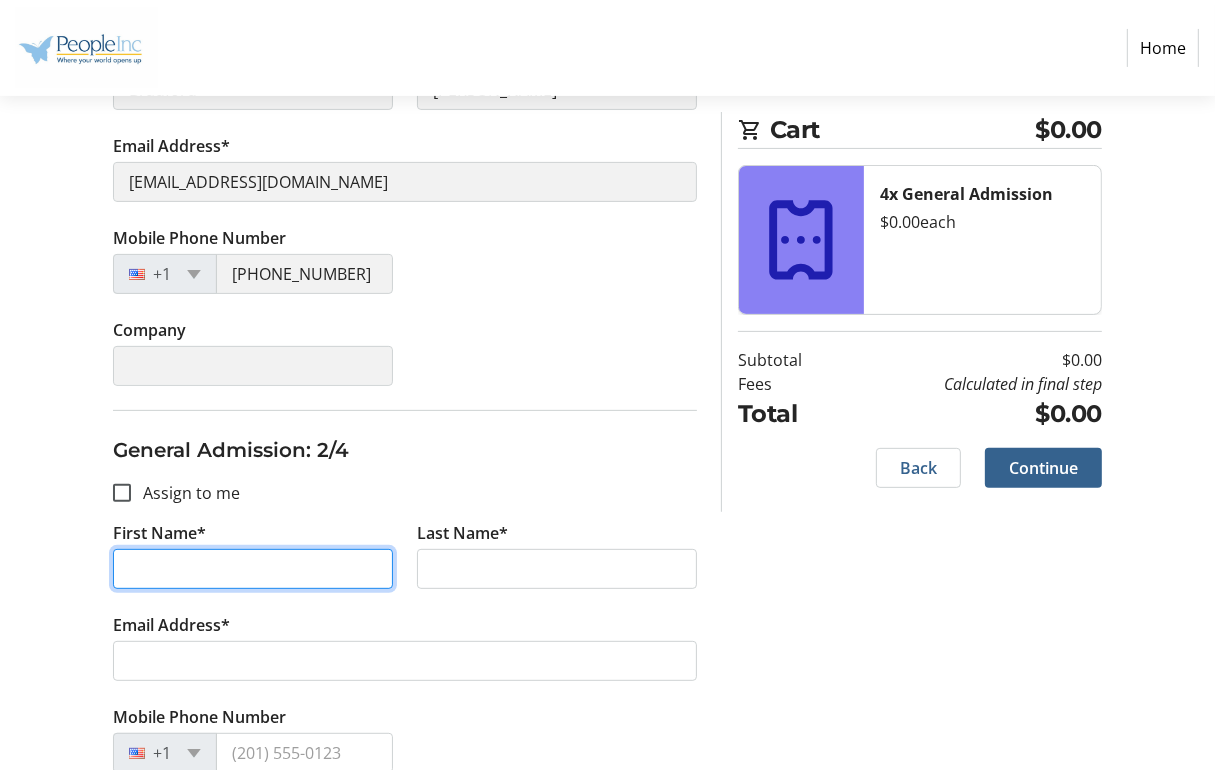 click on "First Name*" at bounding box center [253, 569] 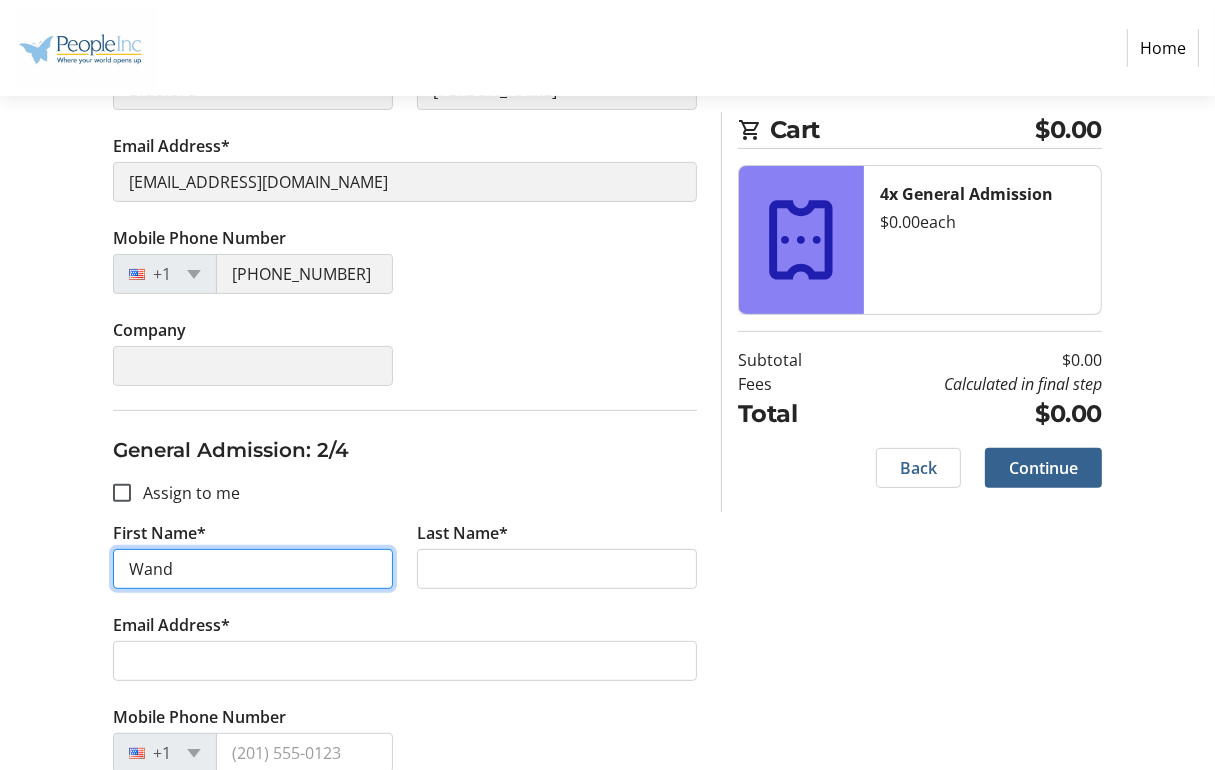 type on "[PERSON_NAME]" 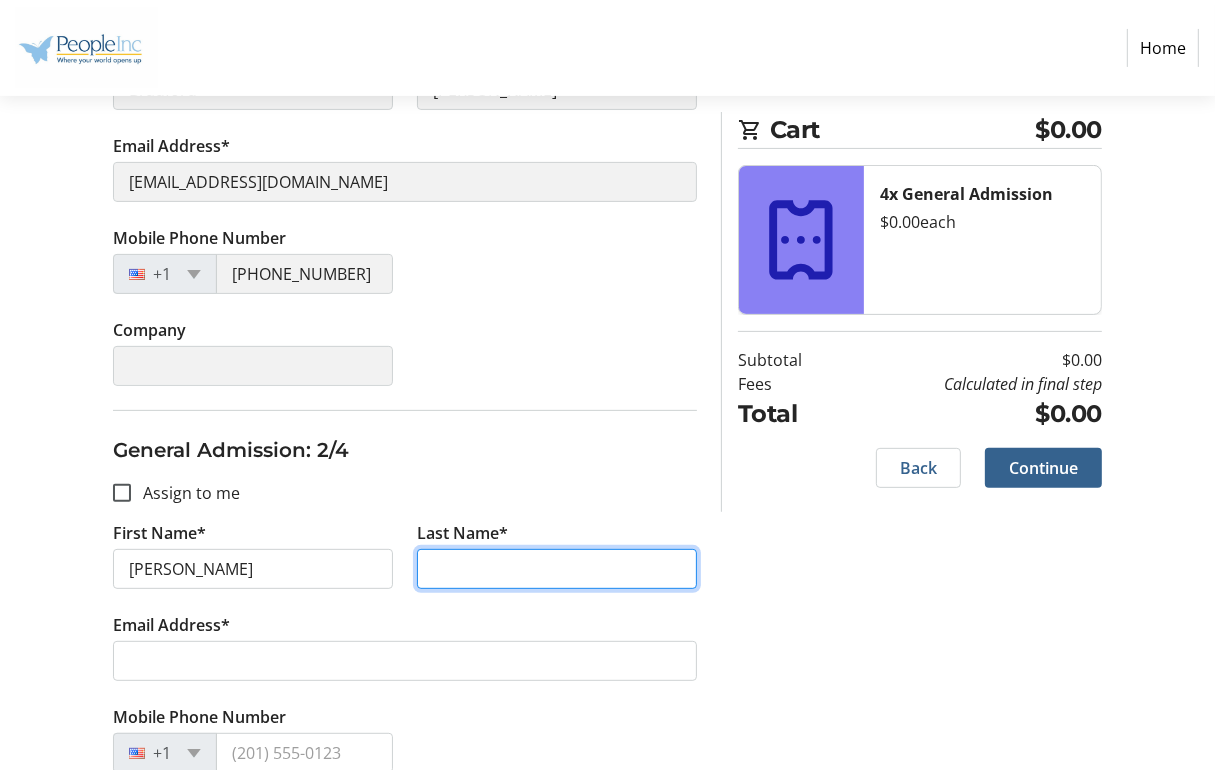 type on "[PERSON_NAME]" 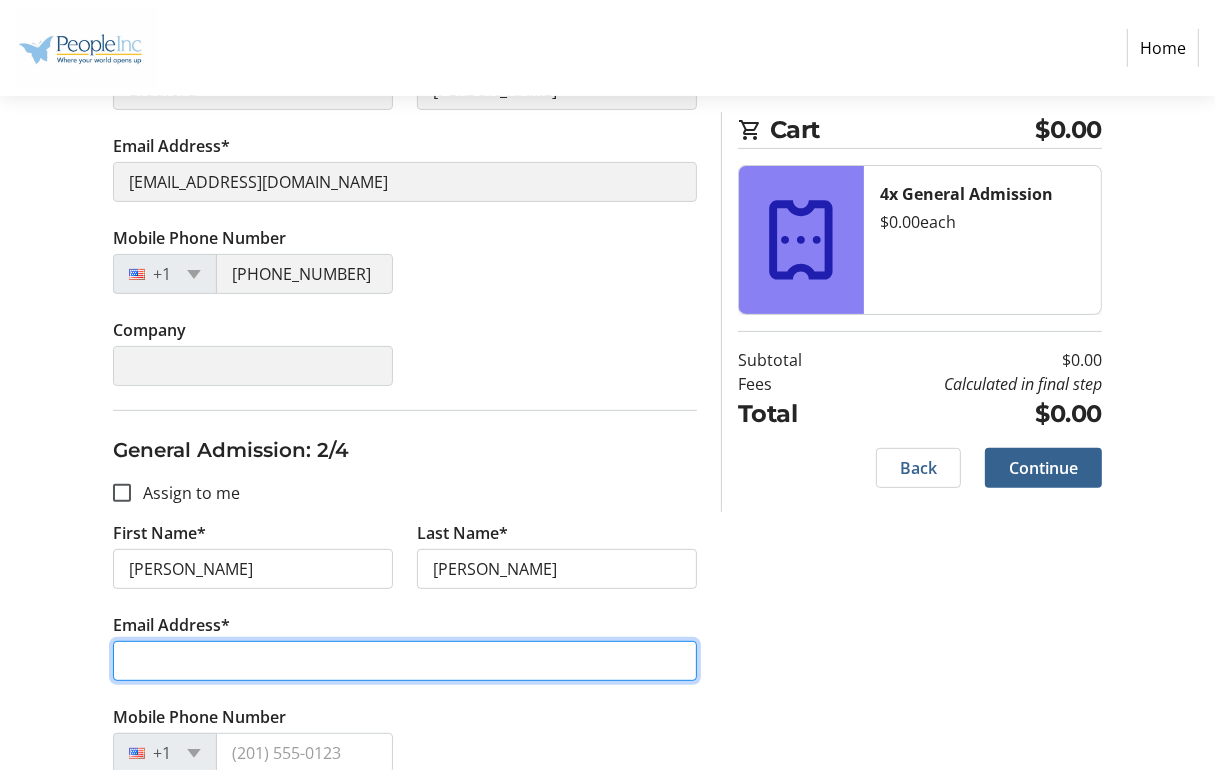 type on "[EMAIL_ADDRESS][DOMAIN_NAME]" 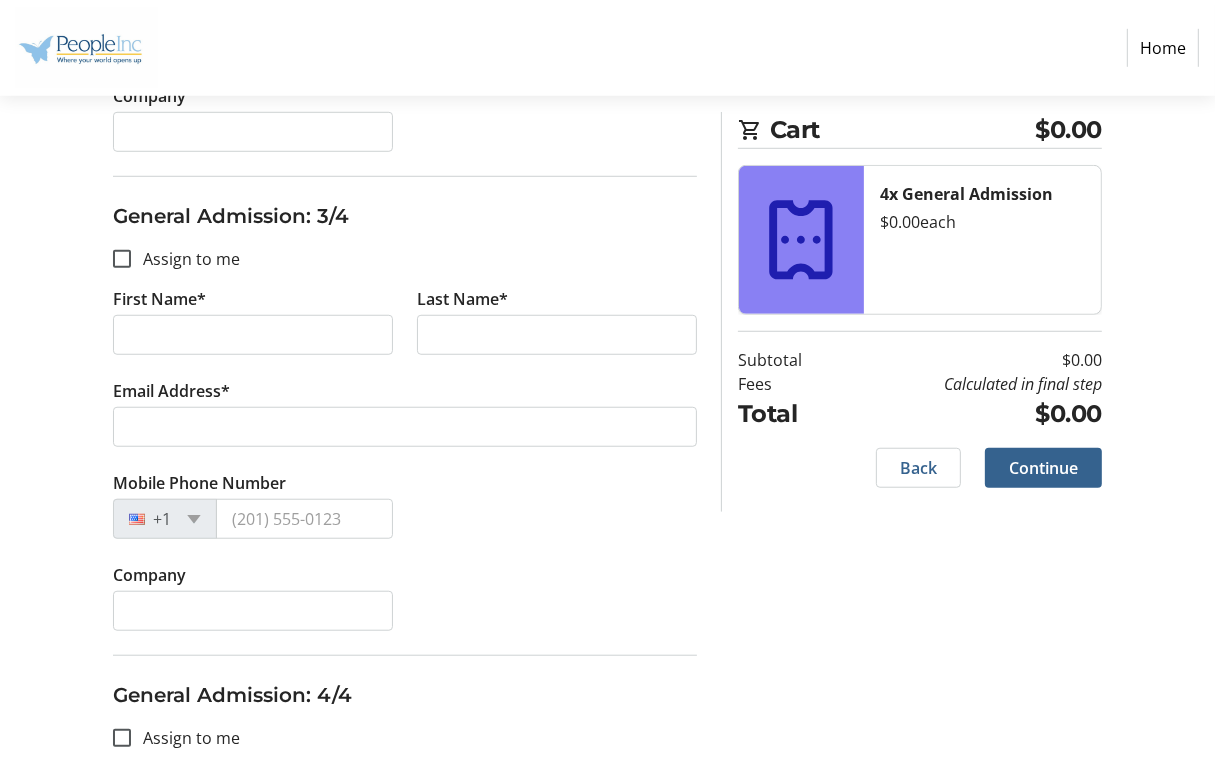 scroll, scrollTop: 1184, scrollLeft: 0, axis: vertical 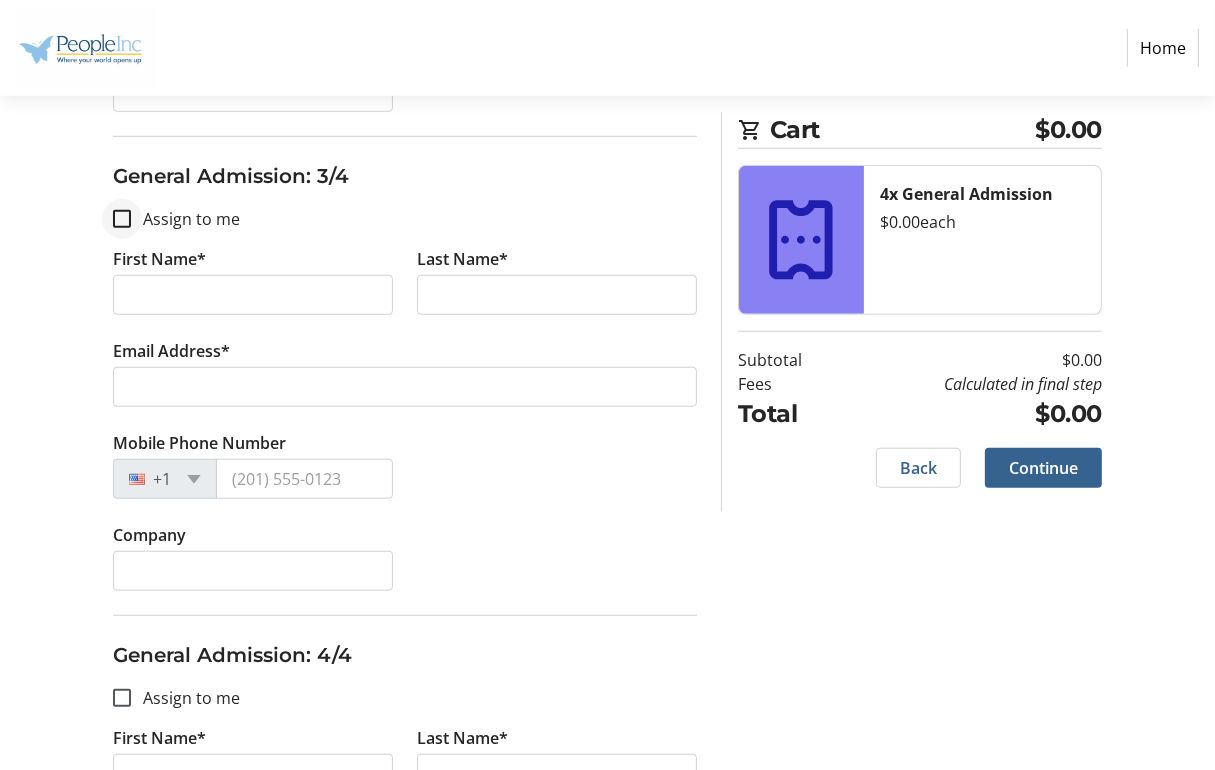 type on "[PERSON_NAME]" 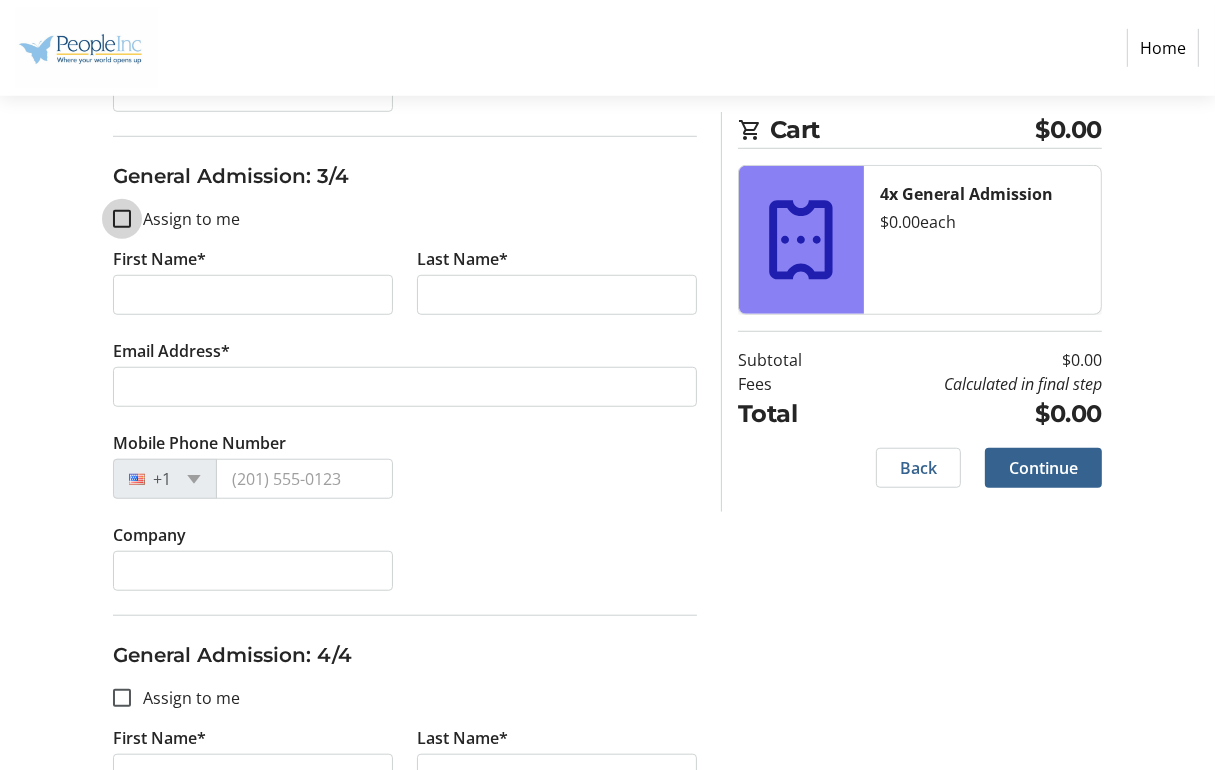 click on "Assign to me" at bounding box center (122, 219) 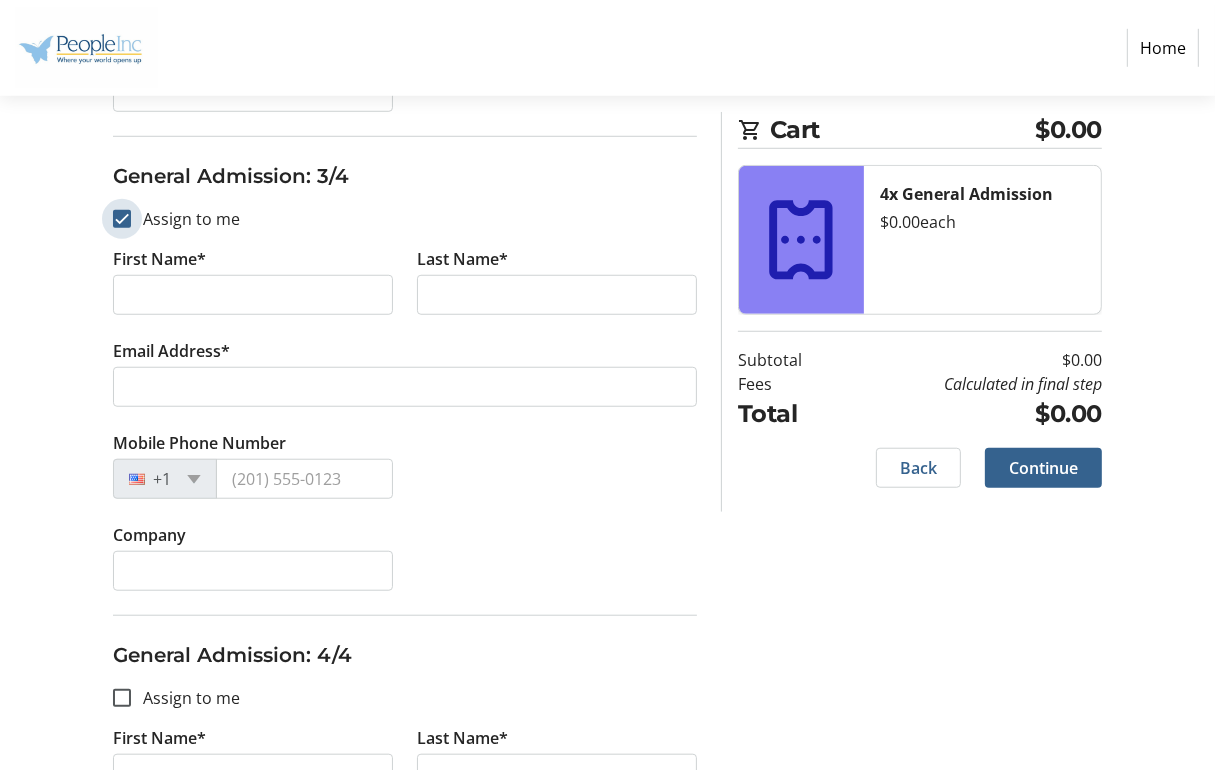 checkbox on "true" 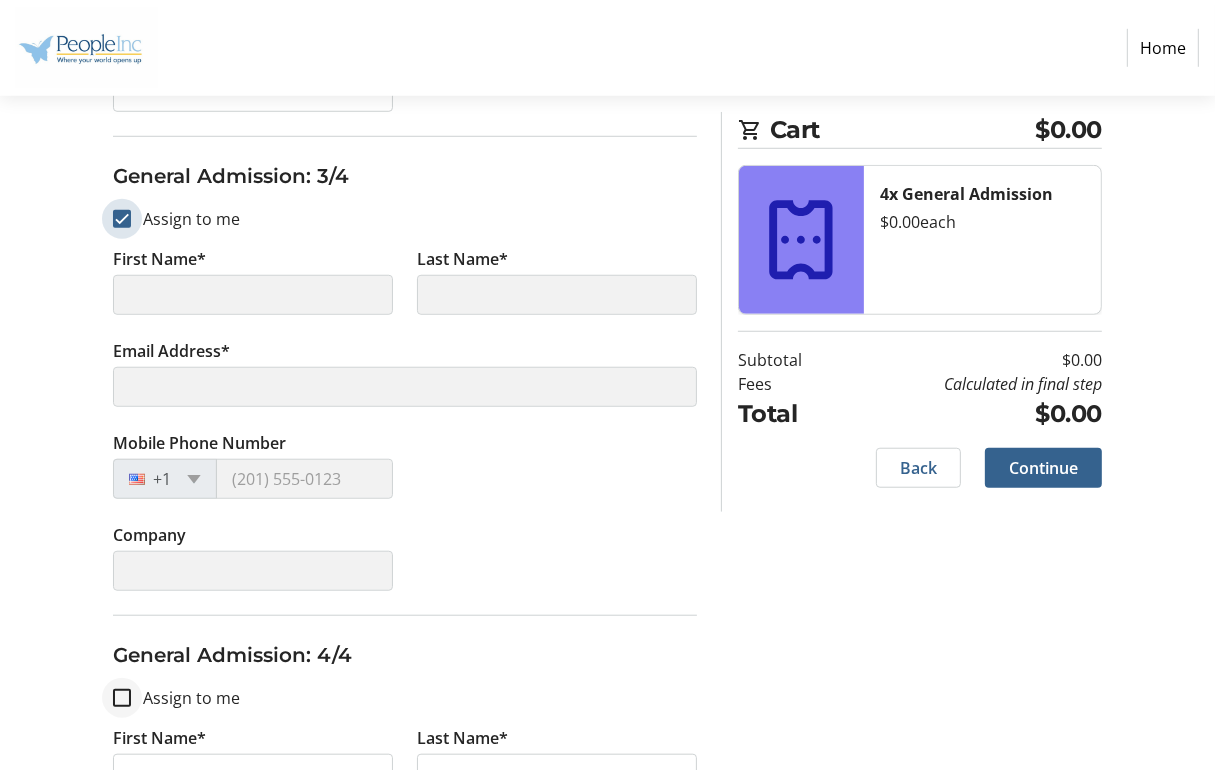 type on "Bradford" 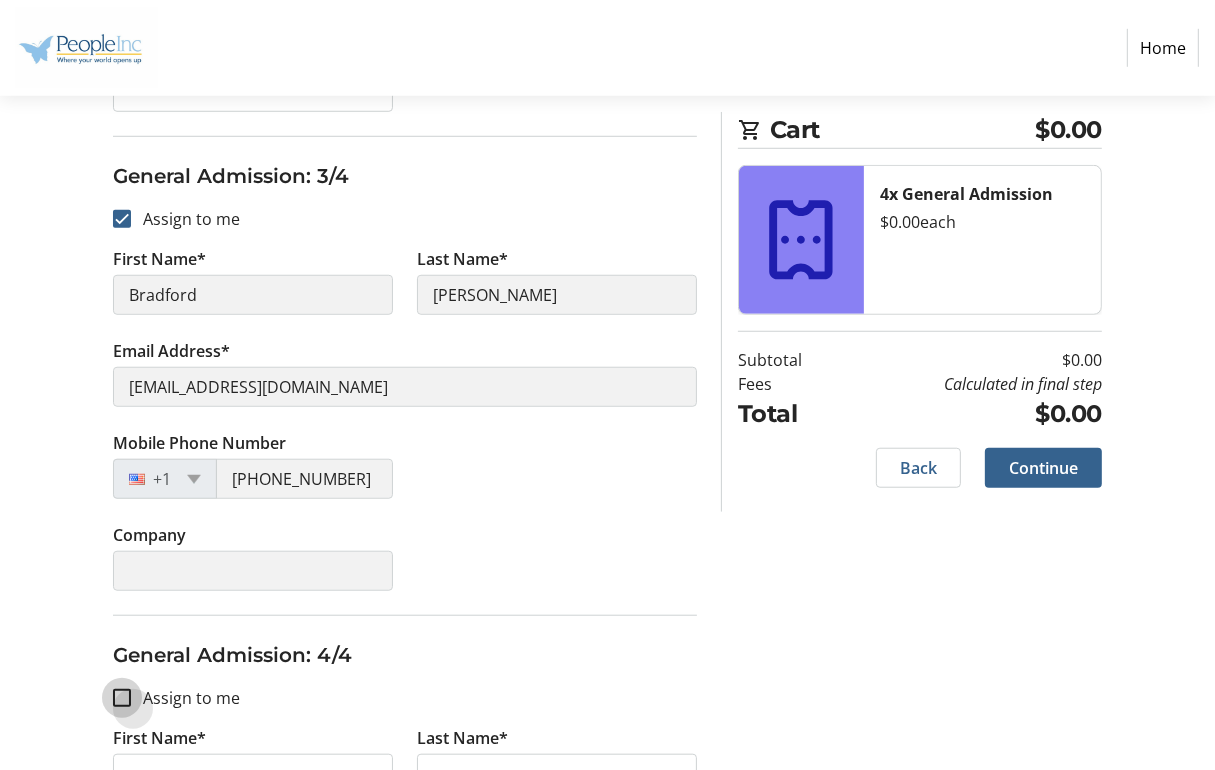 click on "Assign to me" at bounding box center (122, 698) 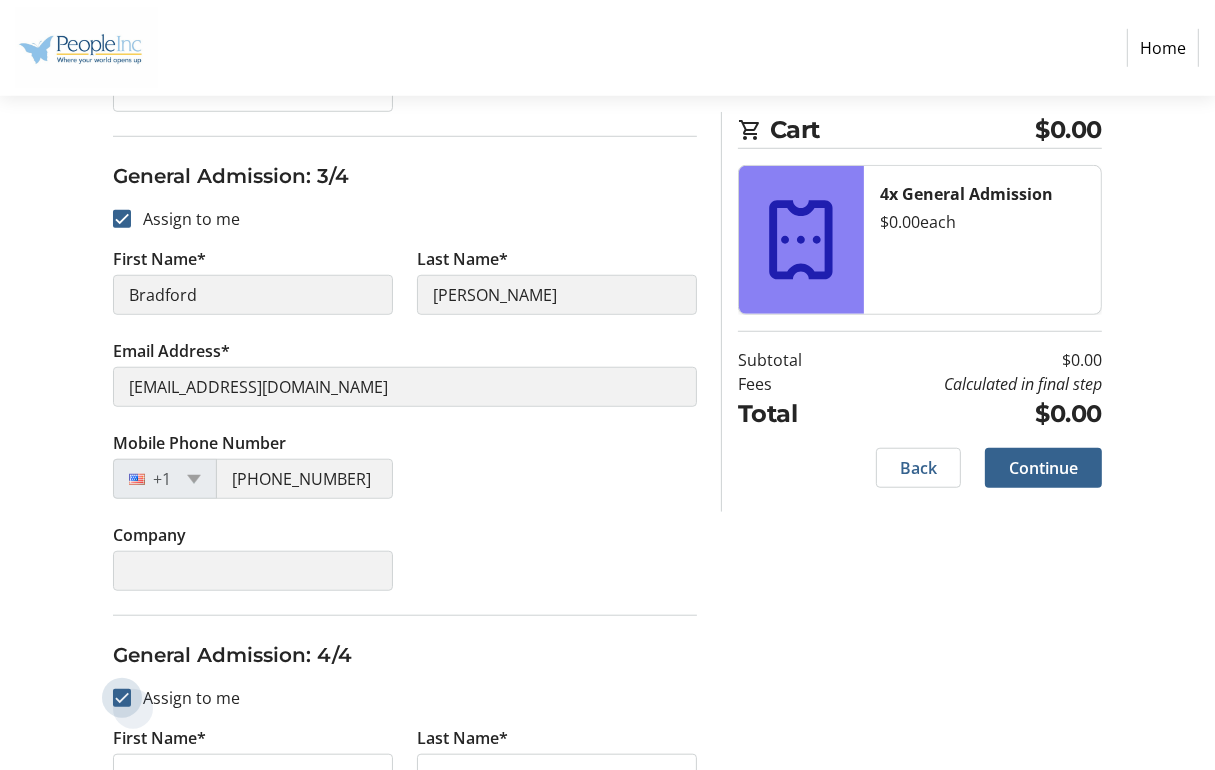 checkbox on "true" 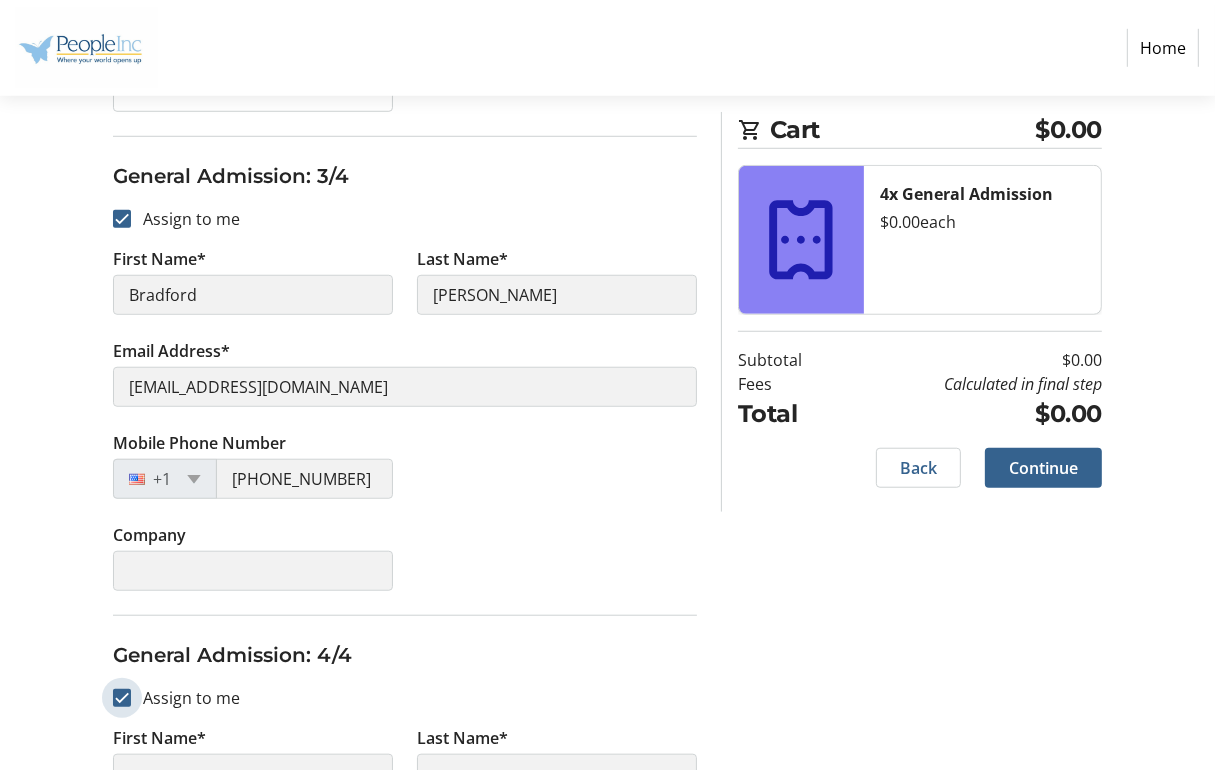 type on "Bradford" 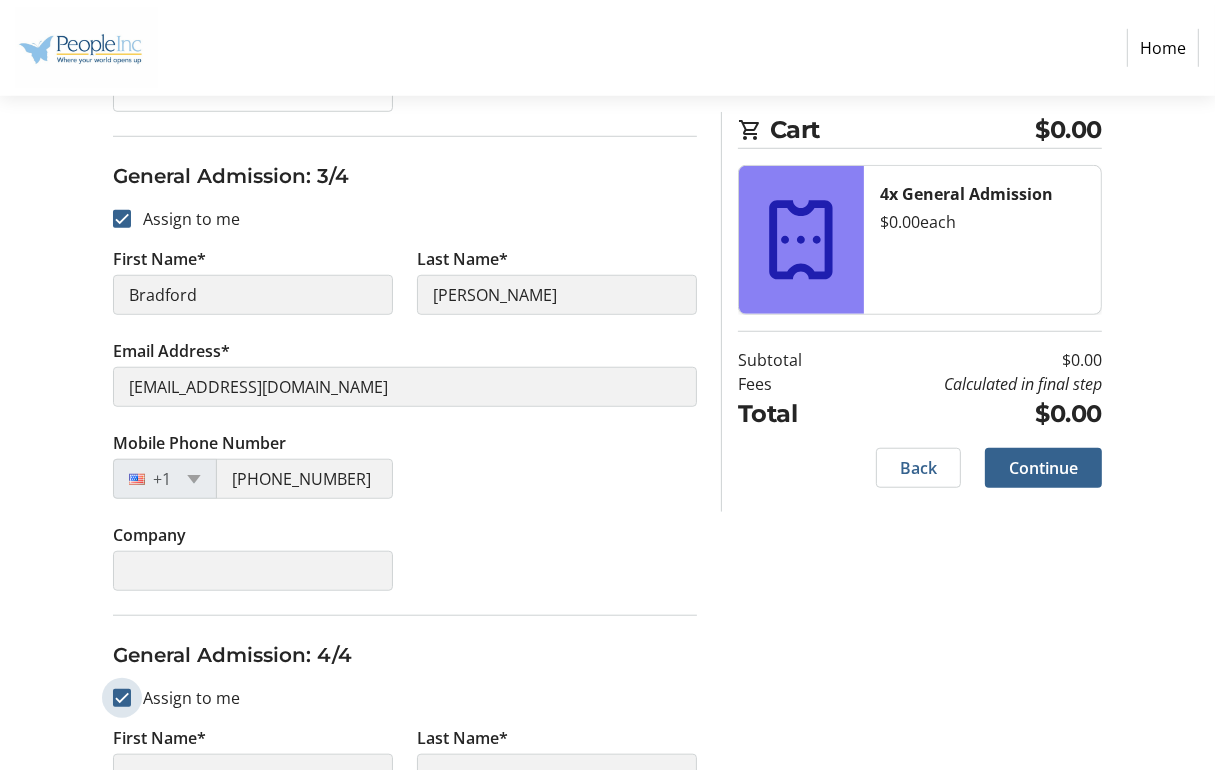 type on "[PERSON_NAME]" 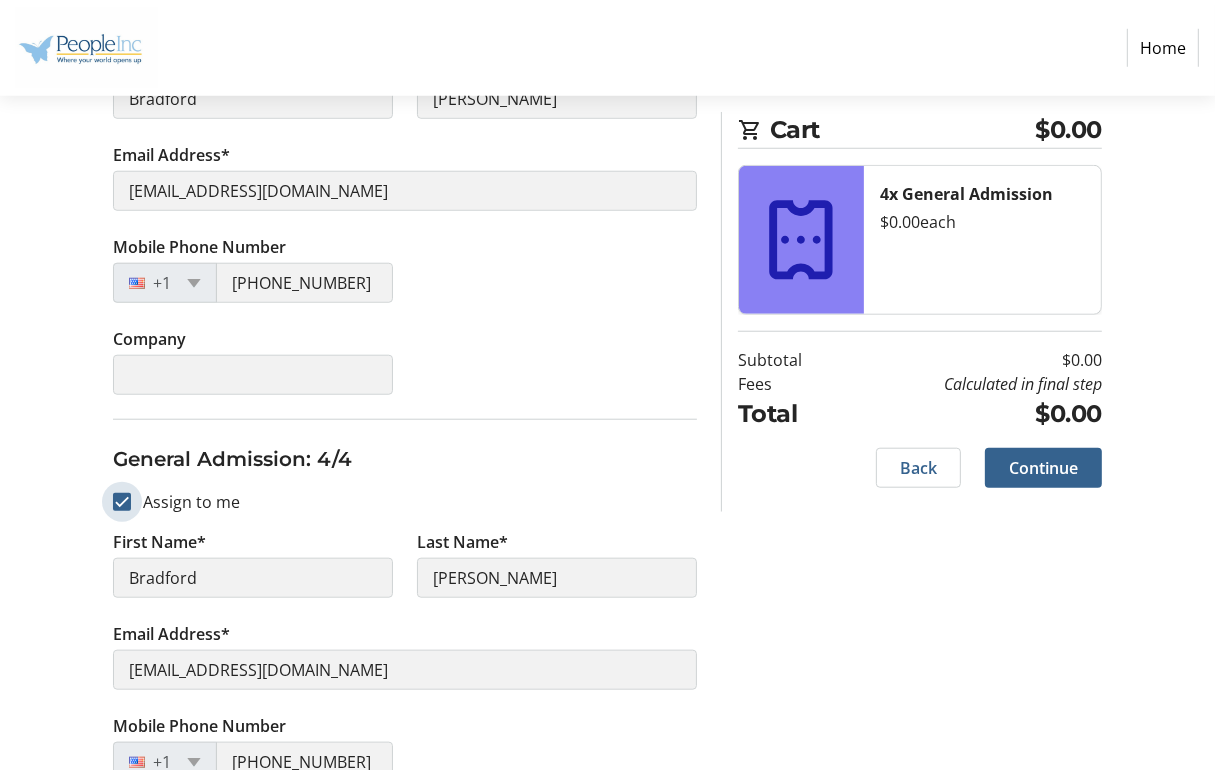 scroll, scrollTop: 1502, scrollLeft: 0, axis: vertical 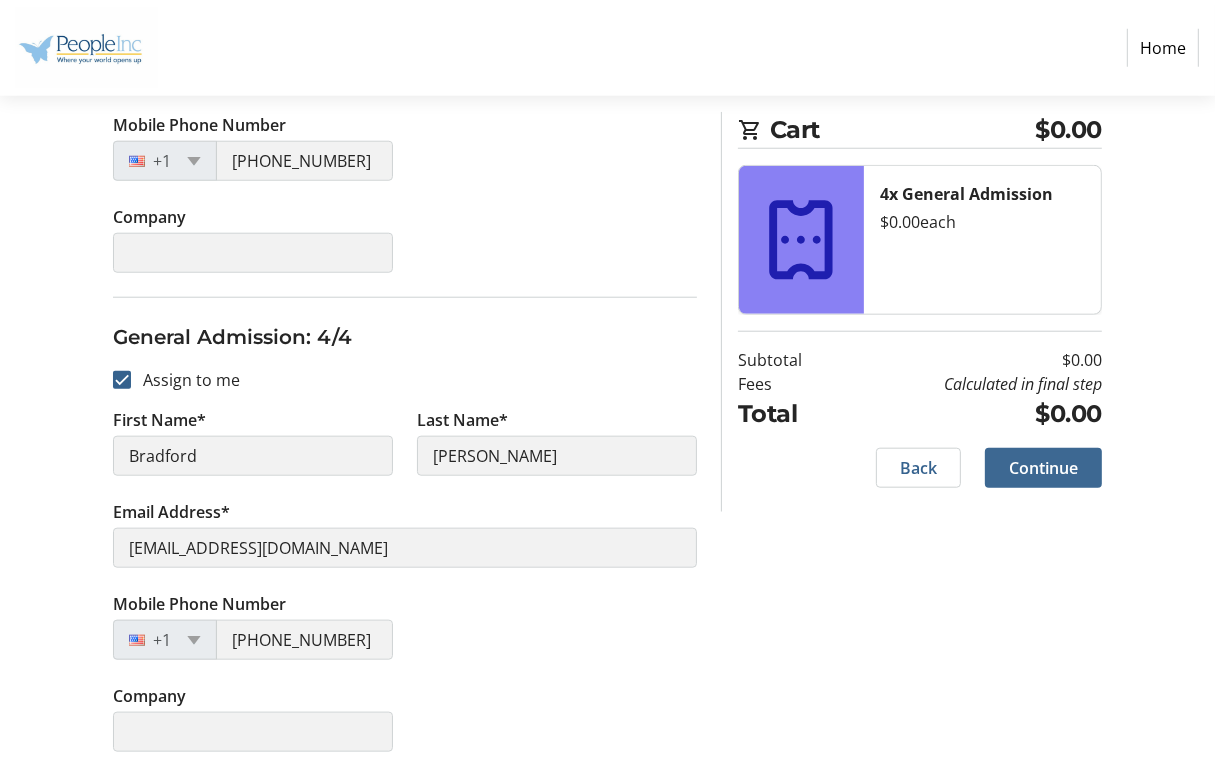click on "Continue" 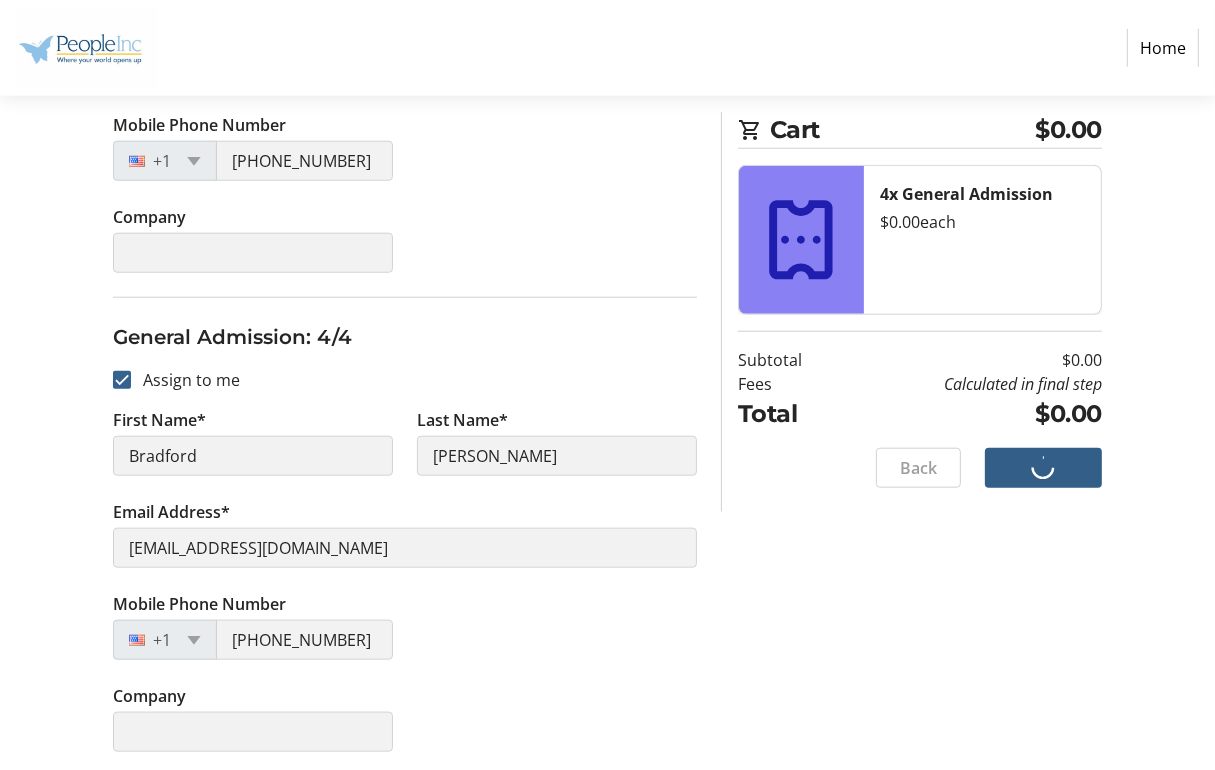 scroll, scrollTop: 0, scrollLeft: 0, axis: both 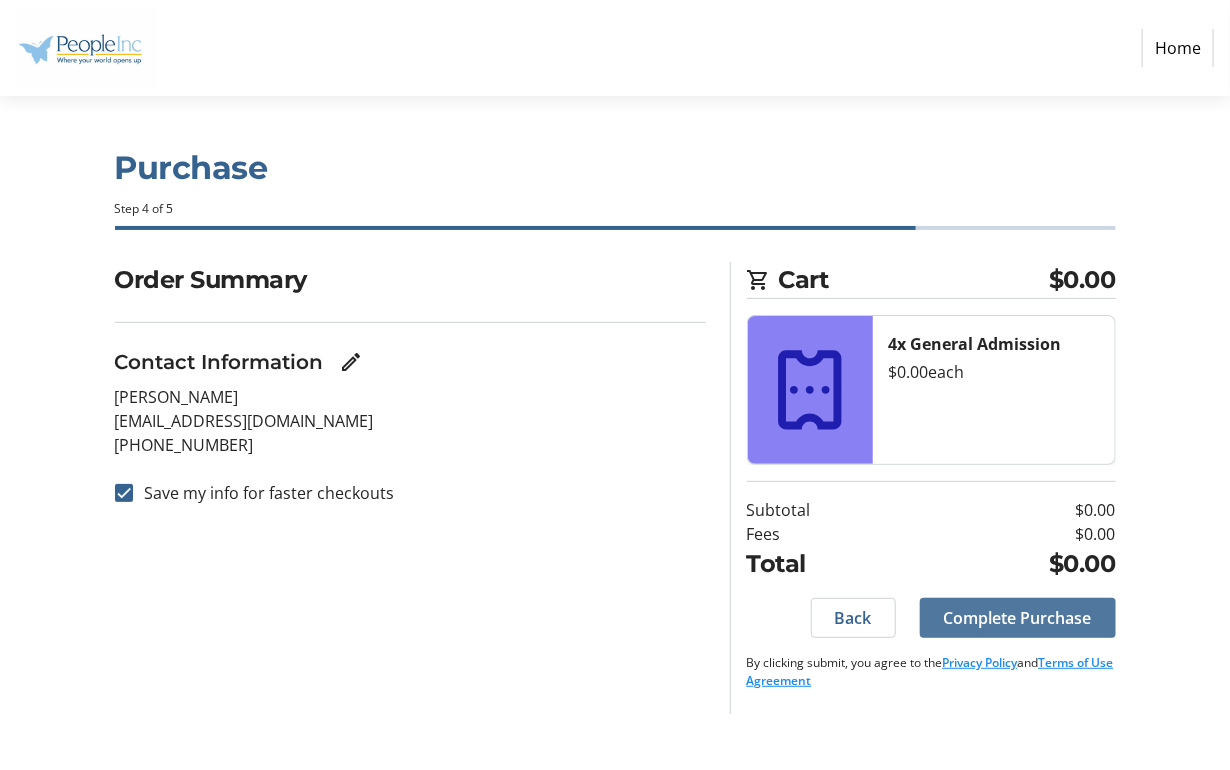 click on "Complete Purchase" 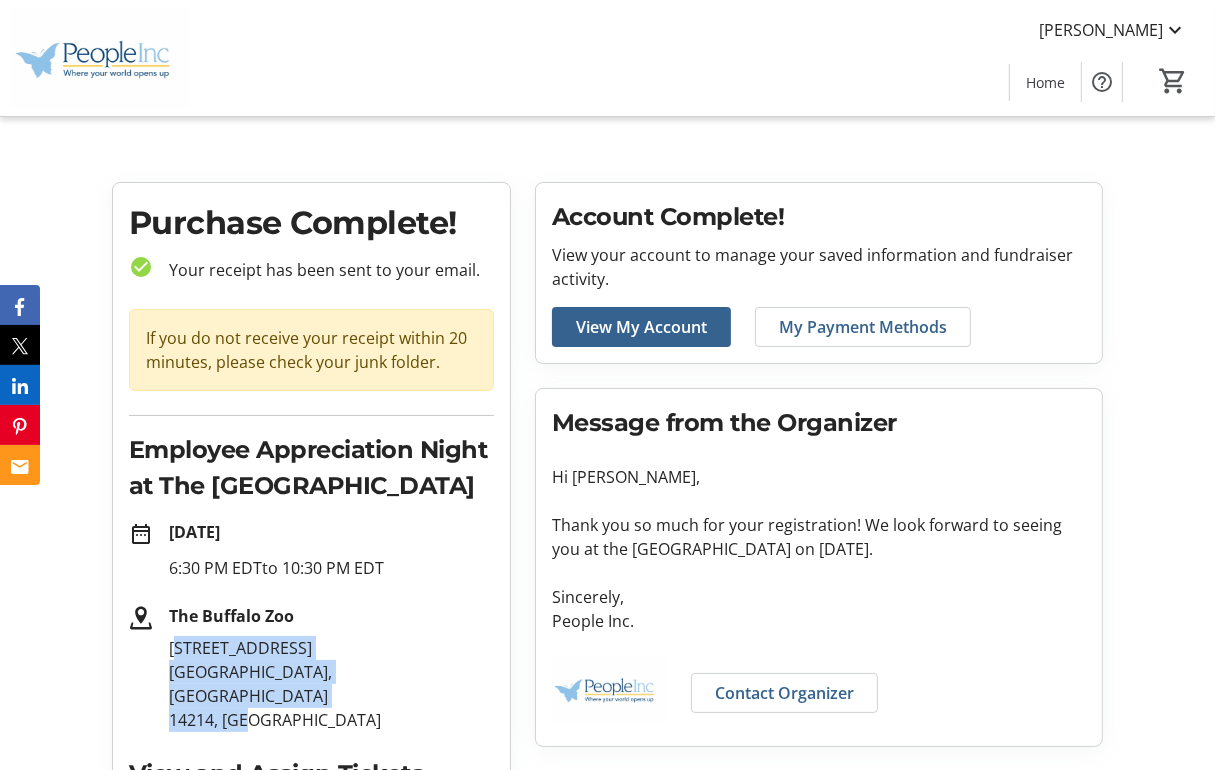 drag, startPoint x: 168, startPoint y: 641, endPoint x: 270, endPoint y: 686, distance: 111.48543 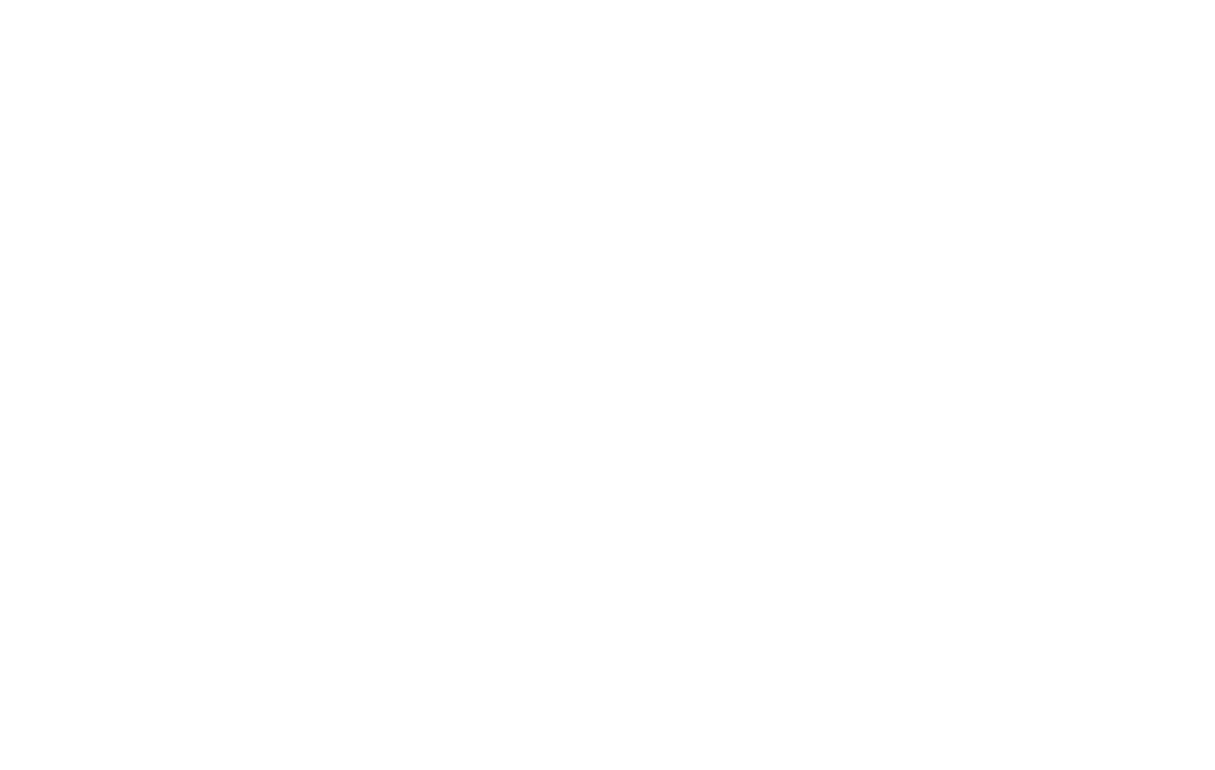 scroll, scrollTop: 0, scrollLeft: 0, axis: both 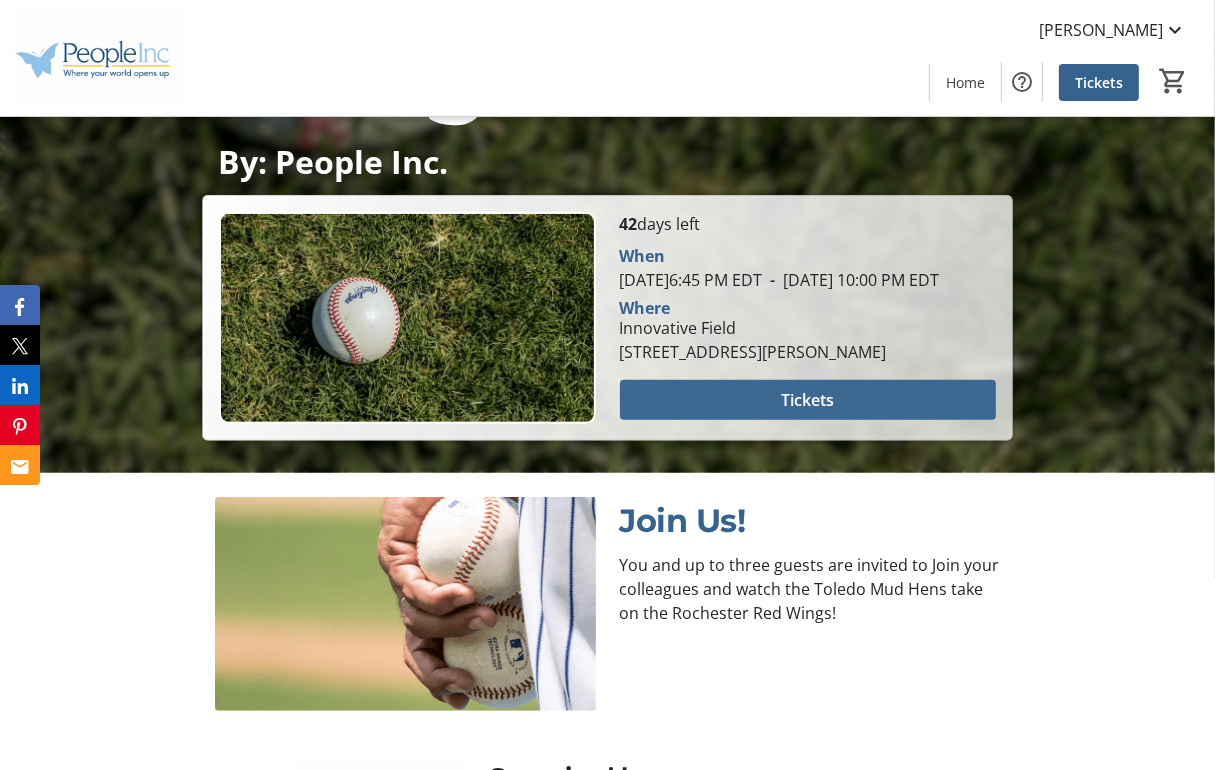 click at bounding box center (808, 400) 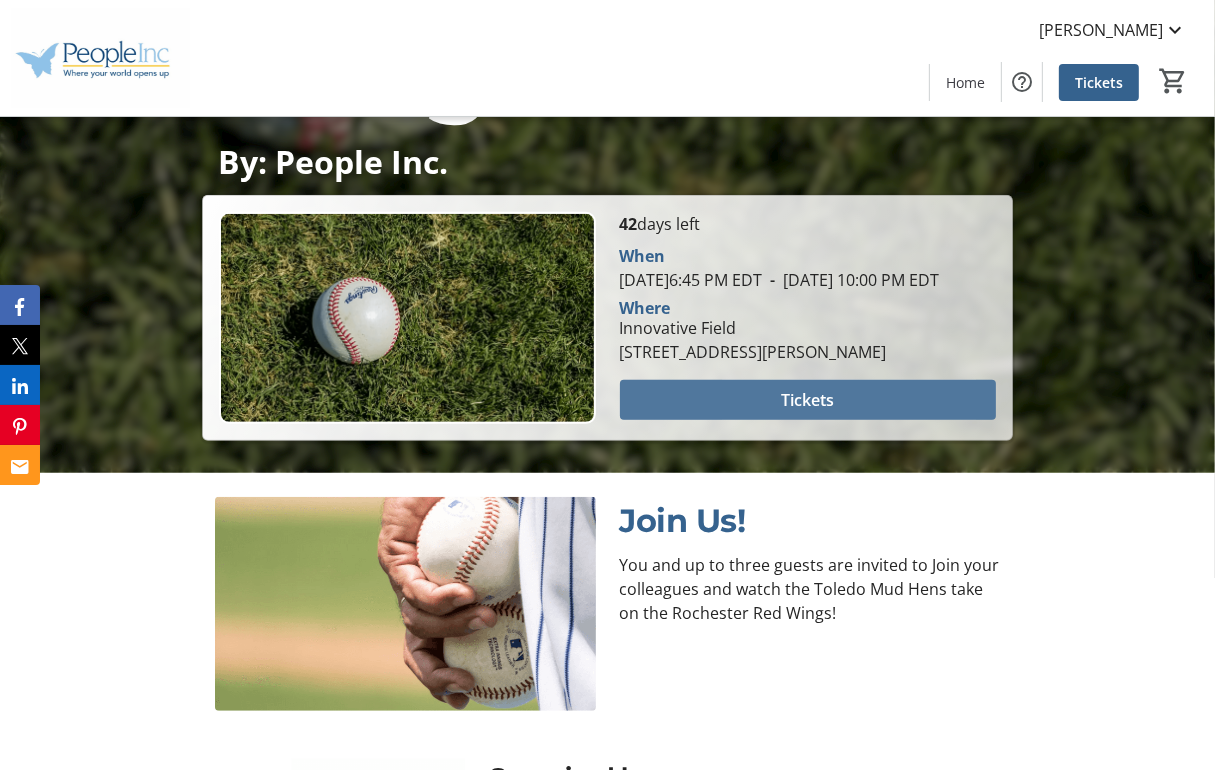 scroll, scrollTop: 0, scrollLeft: 0, axis: both 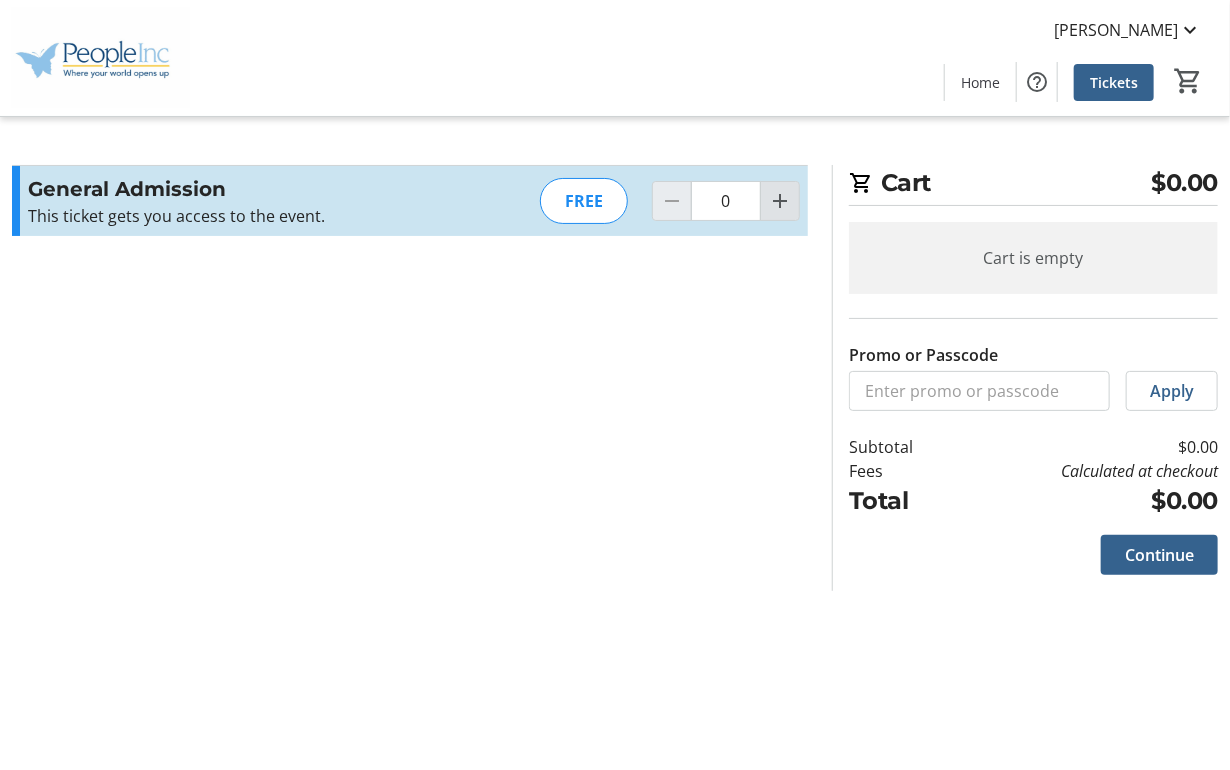 click 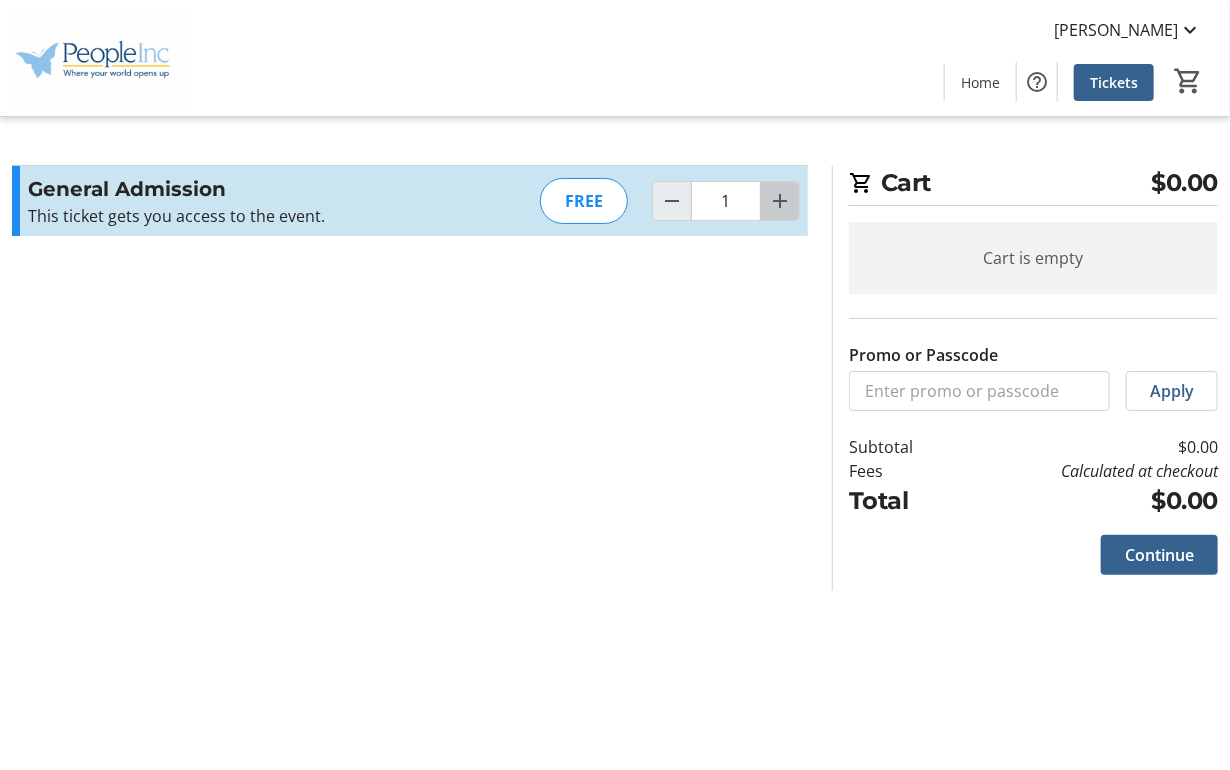 click 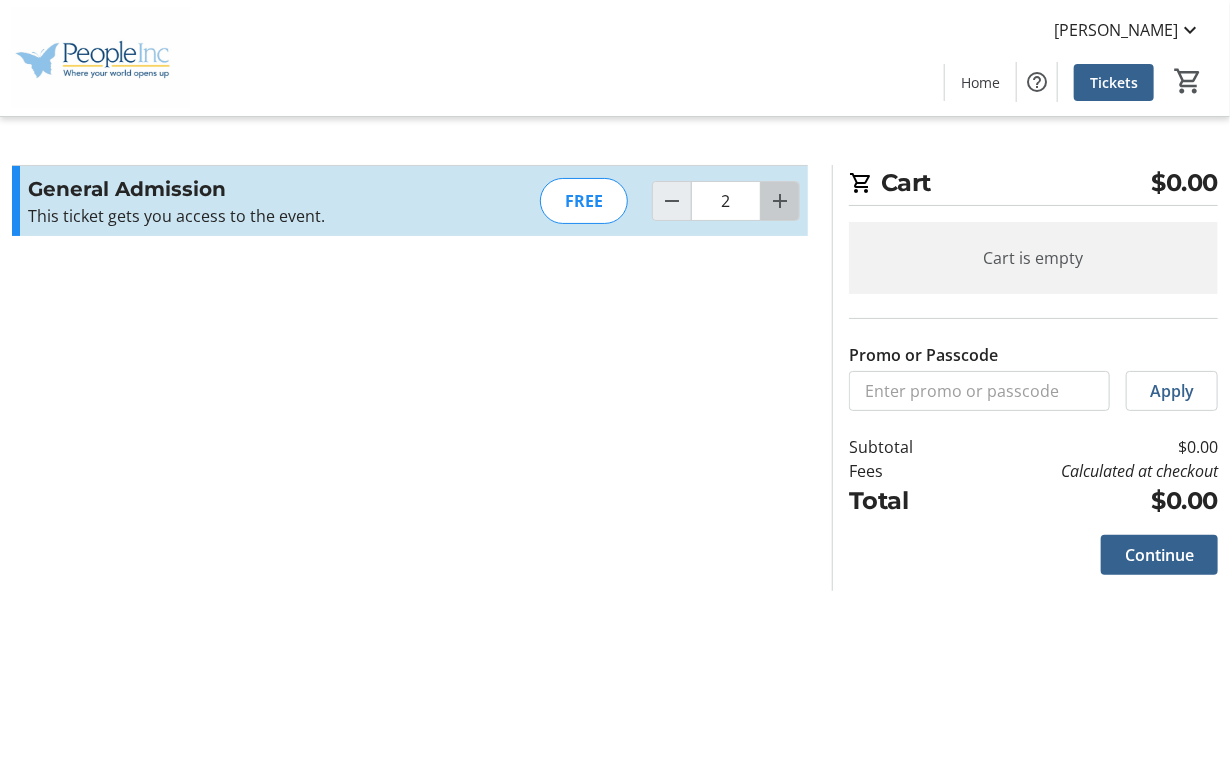 click 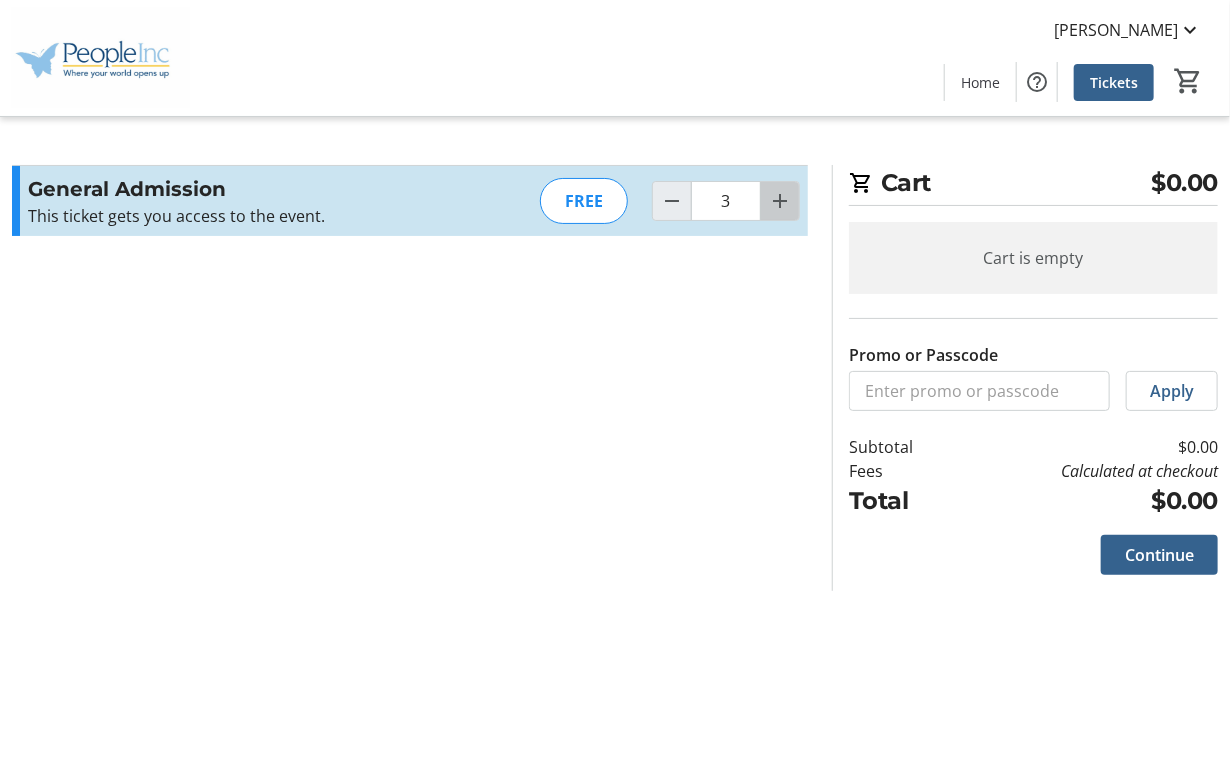 click 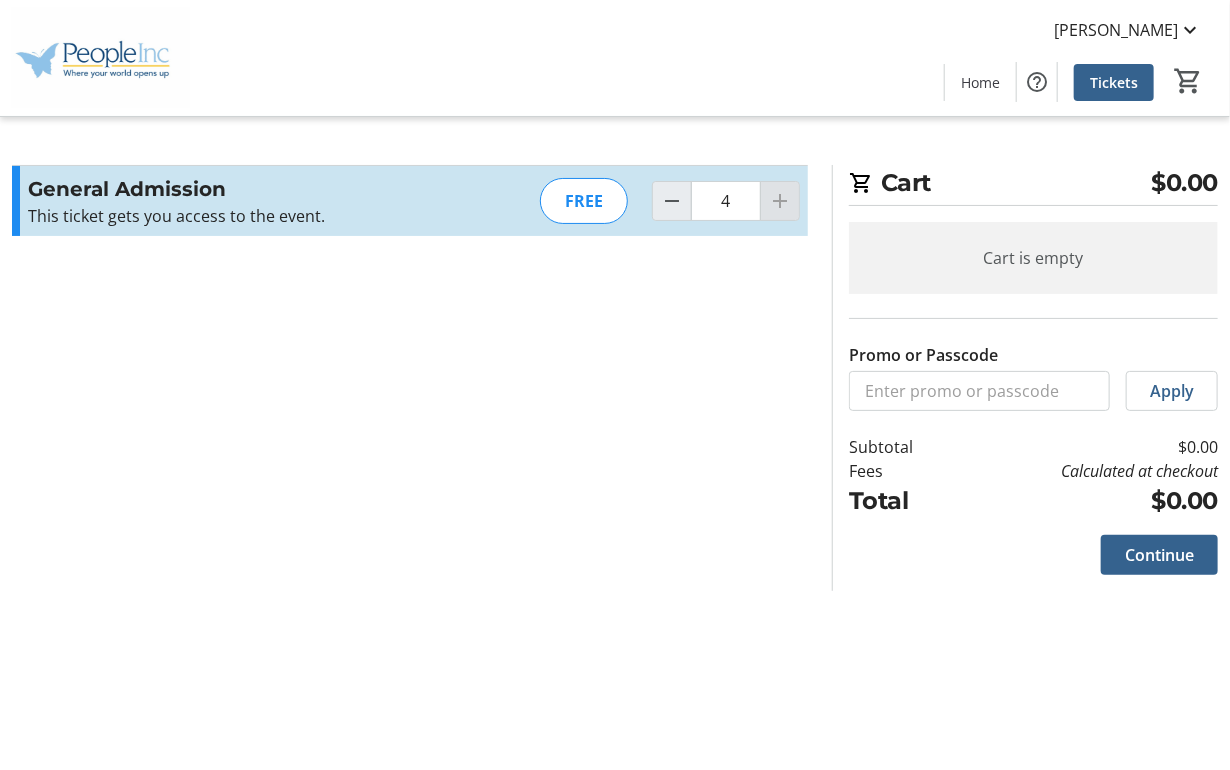 click 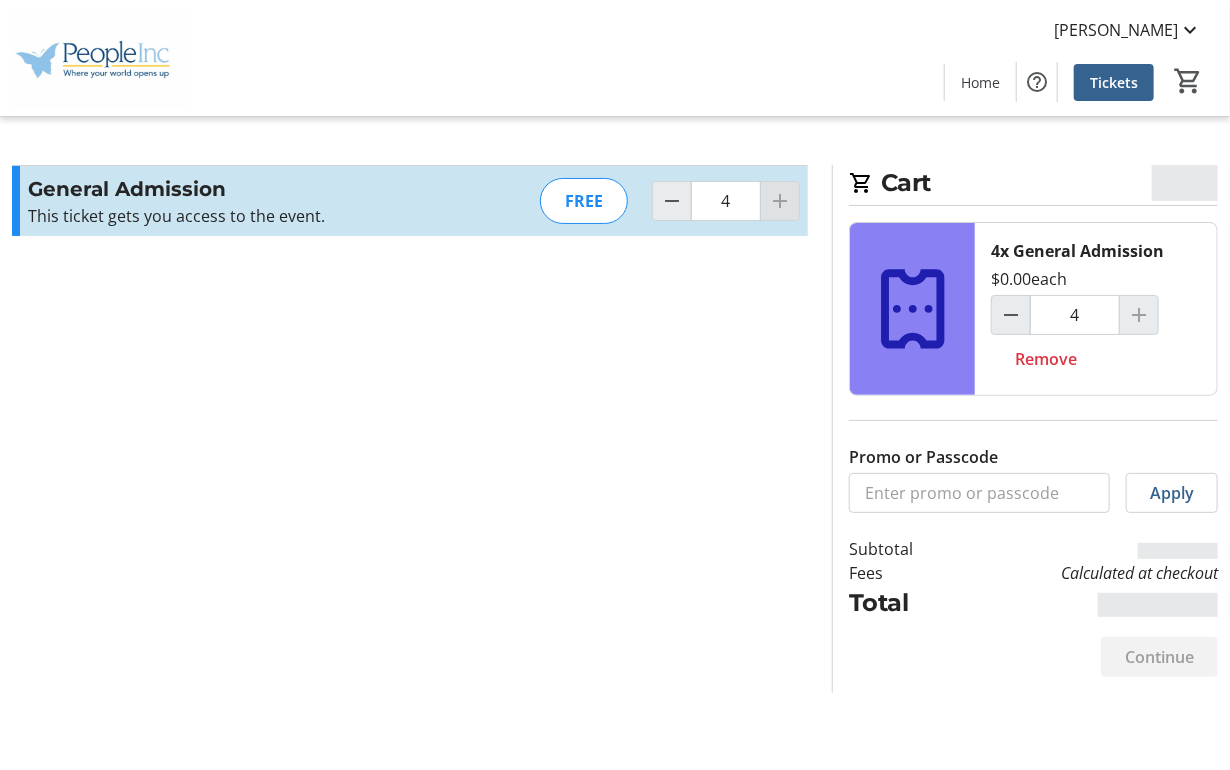 click 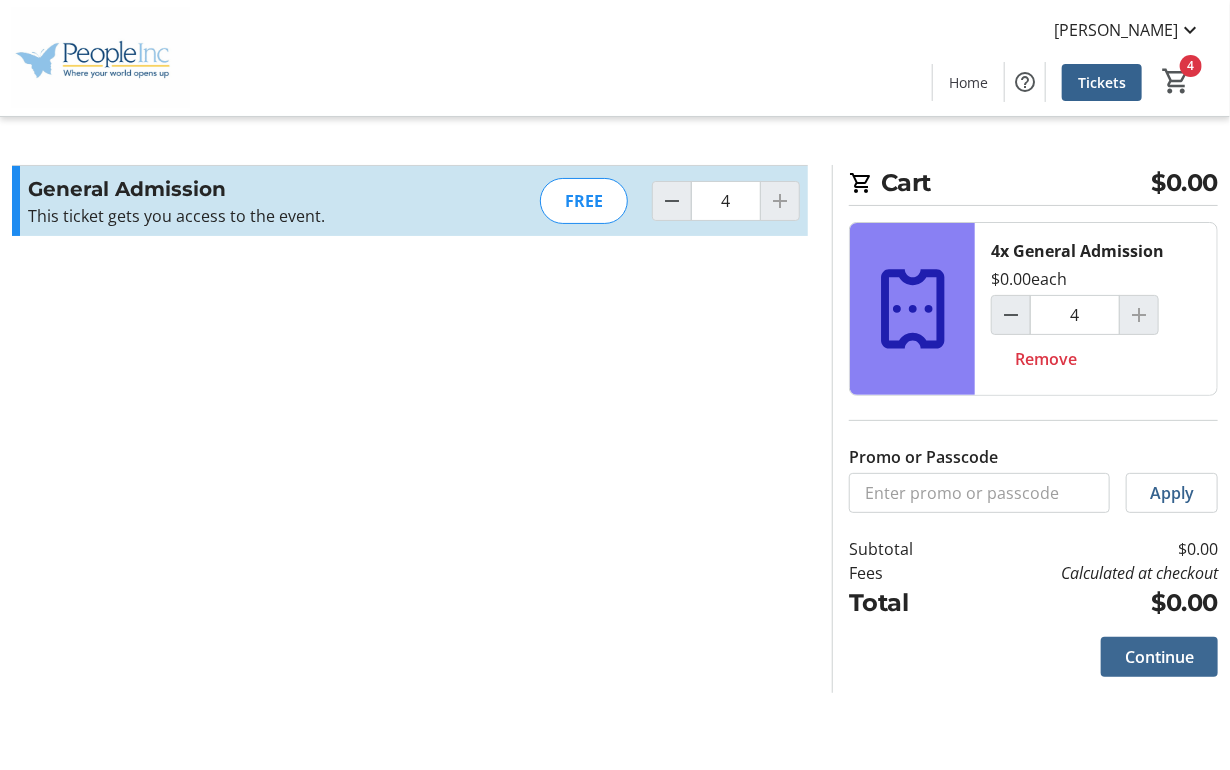 click on "Continue" 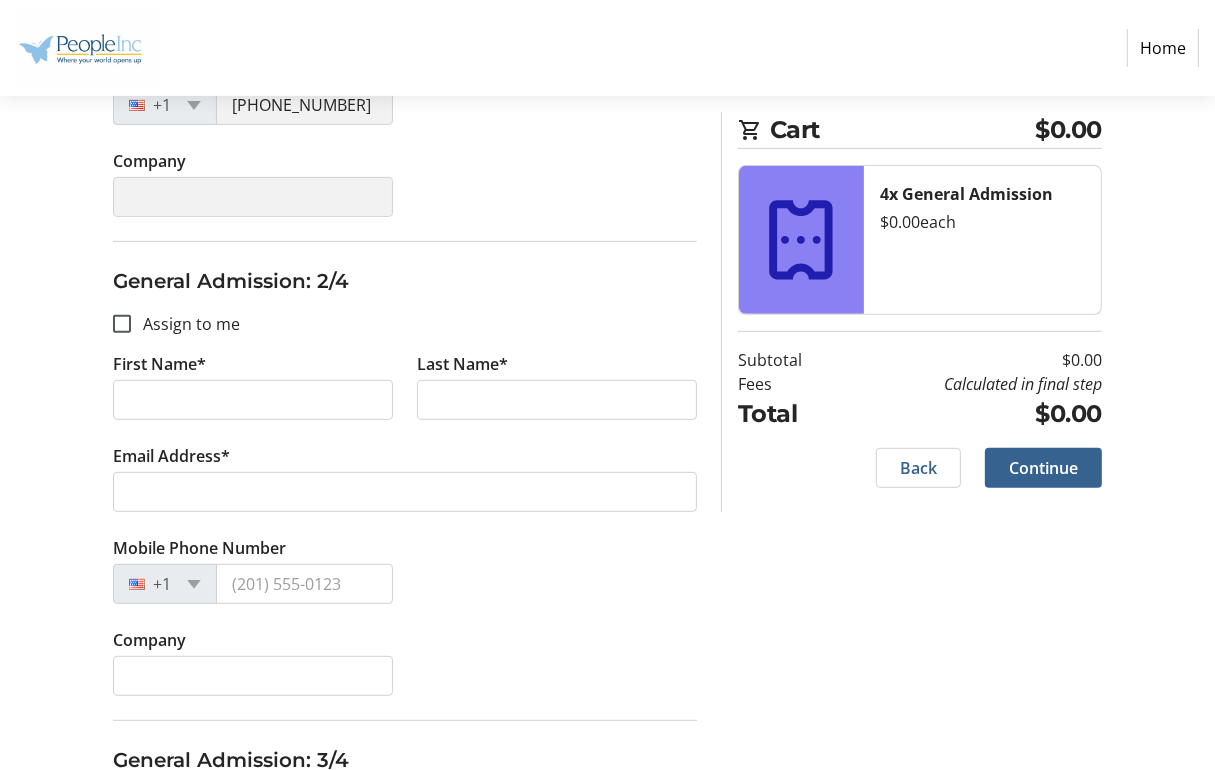 scroll, scrollTop: 602, scrollLeft: 0, axis: vertical 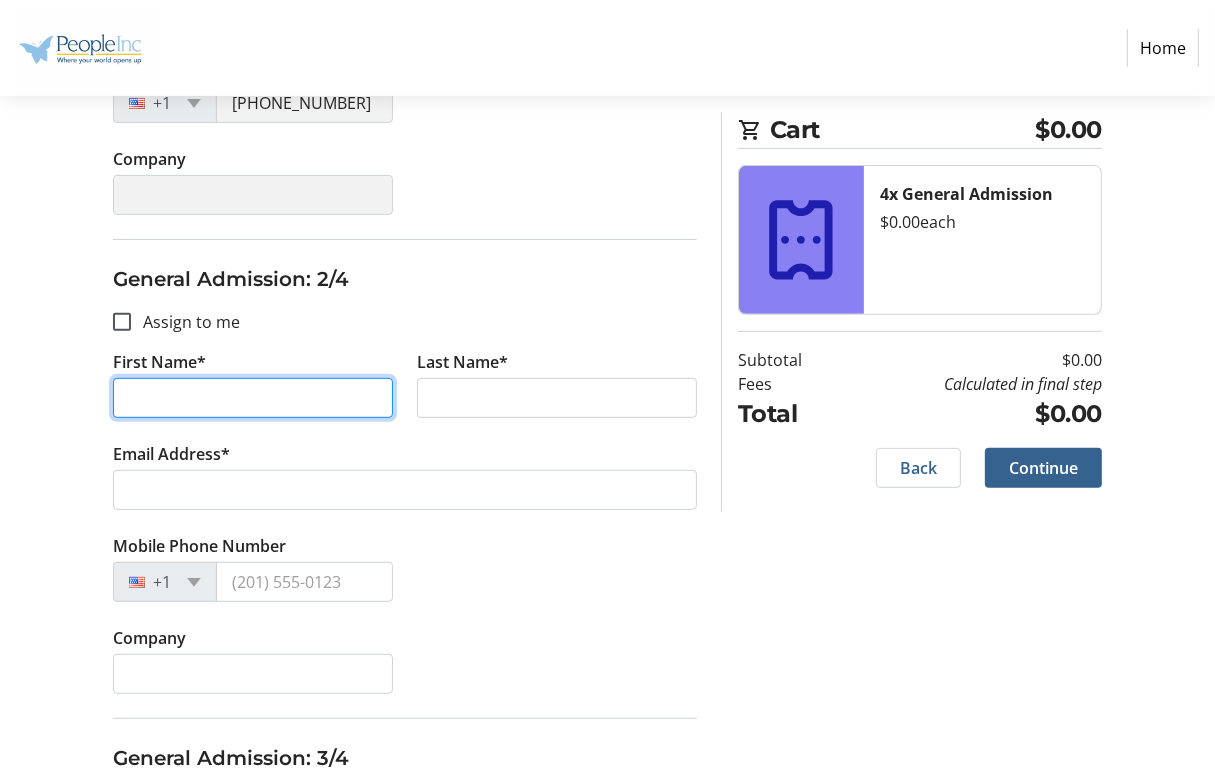 click on "First Name*" at bounding box center [253, 398] 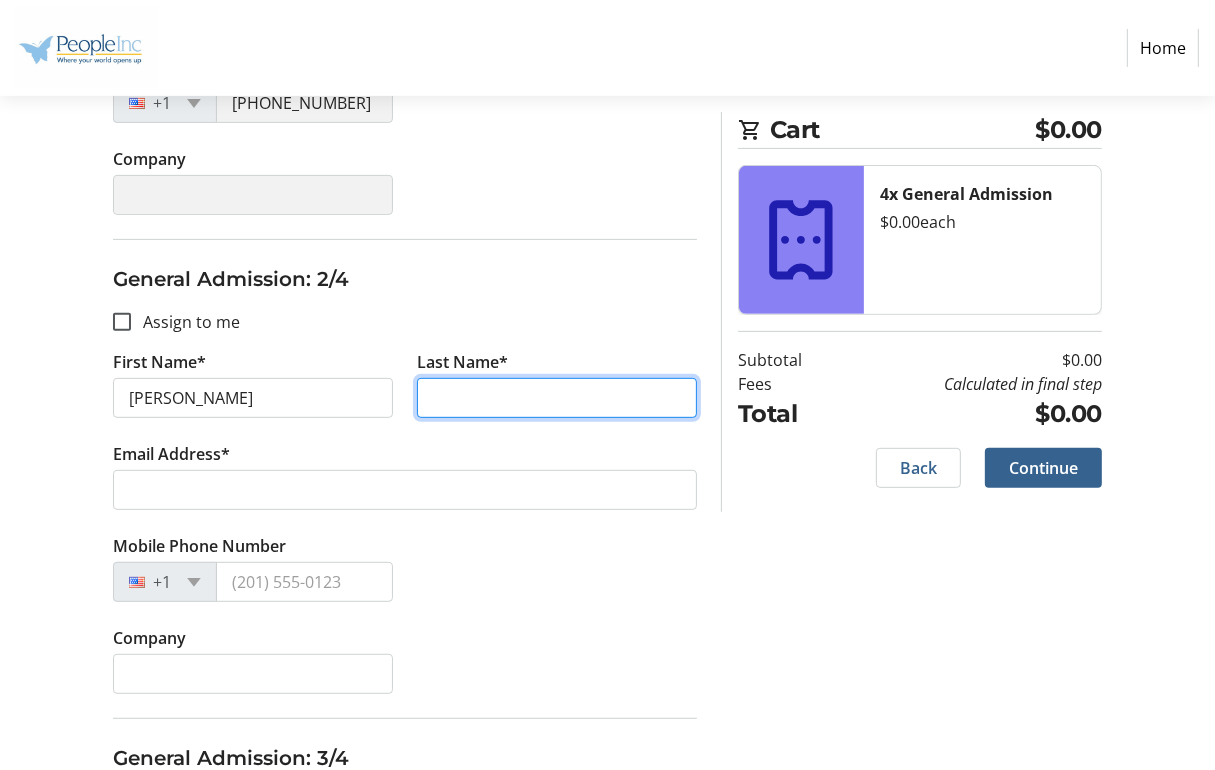 type on "[PERSON_NAME]" 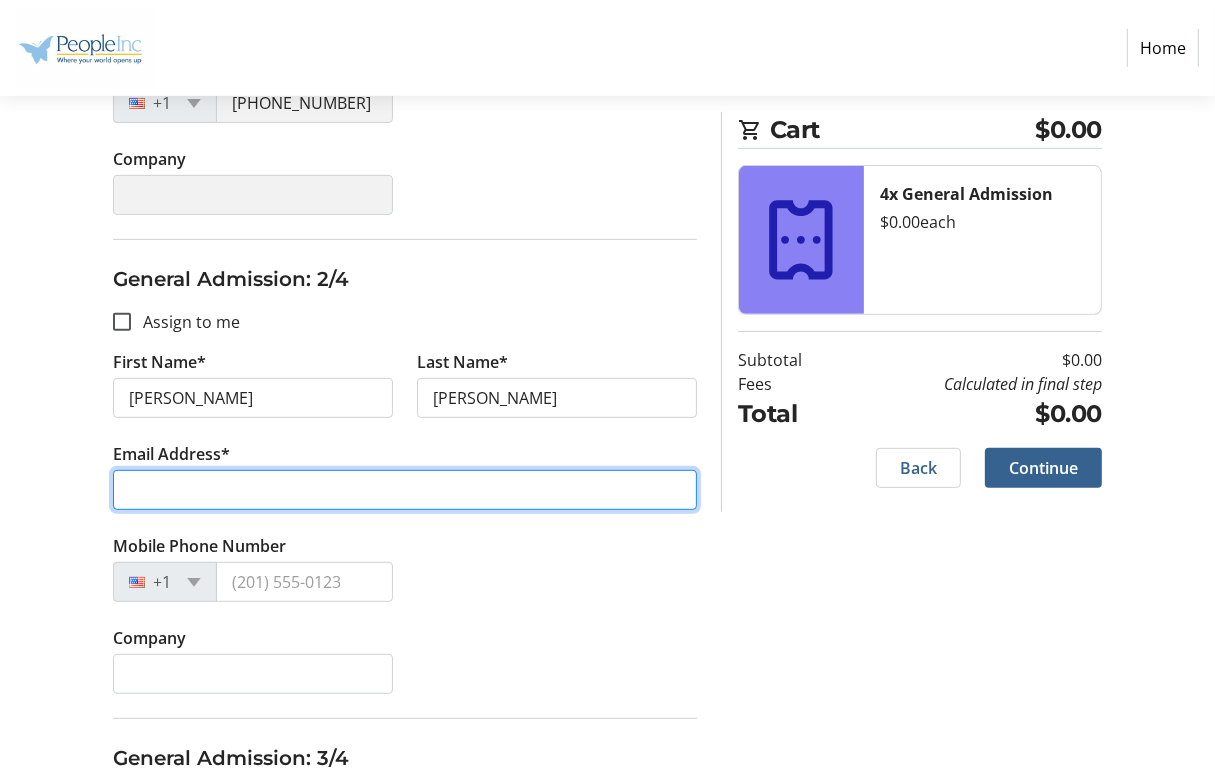 type on "[EMAIL_ADDRESS][DOMAIN_NAME]" 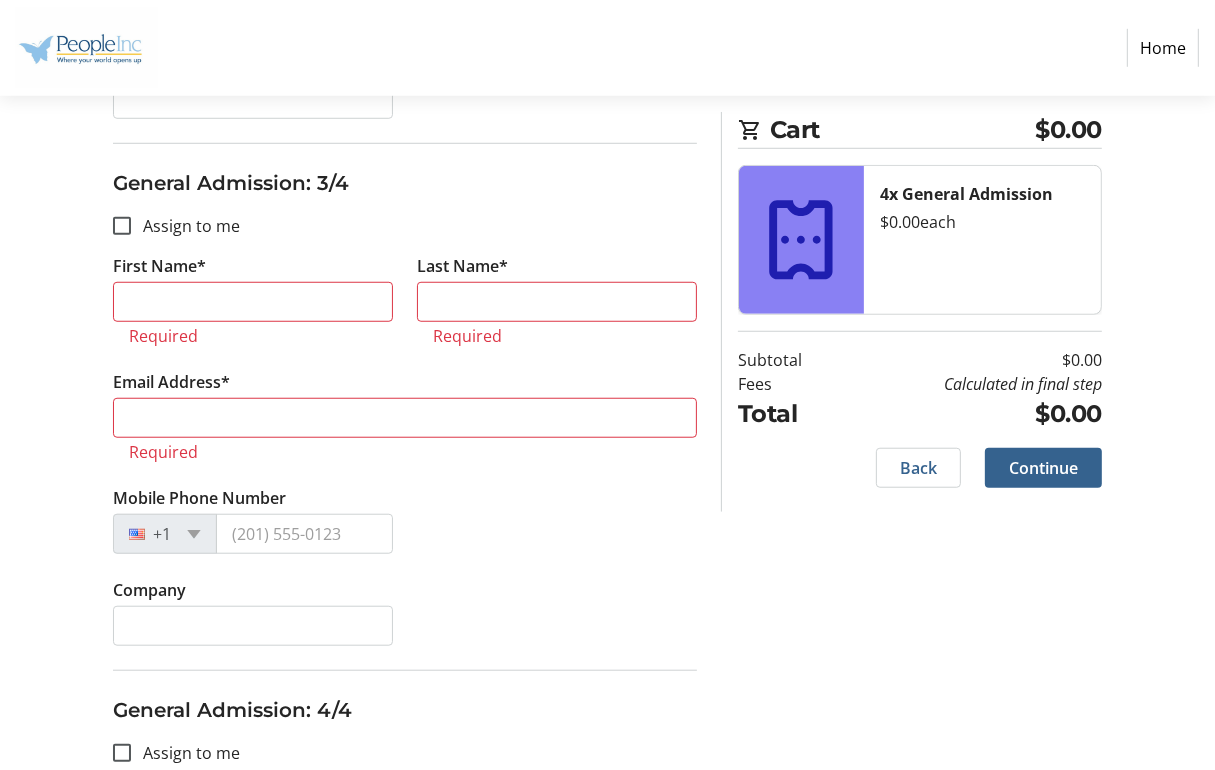 scroll, scrollTop: 1182, scrollLeft: 0, axis: vertical 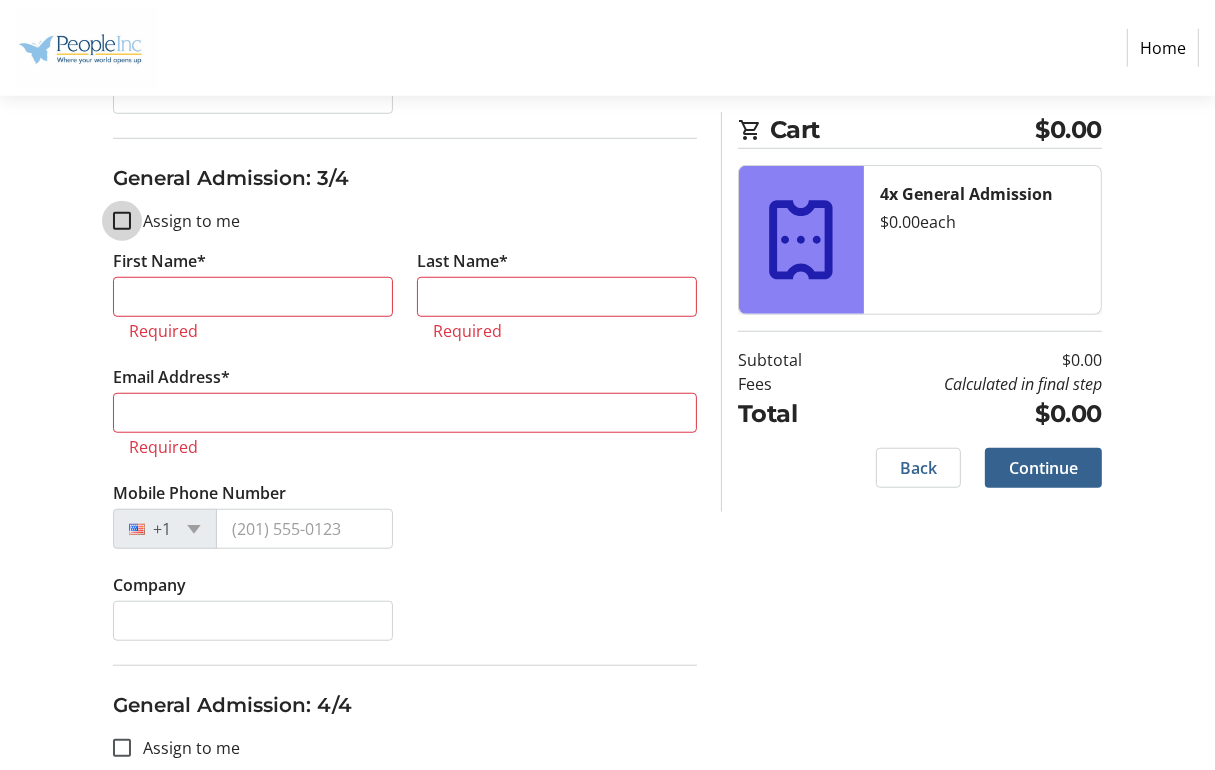click on "Assign to me" at bounding box center (122, 221) 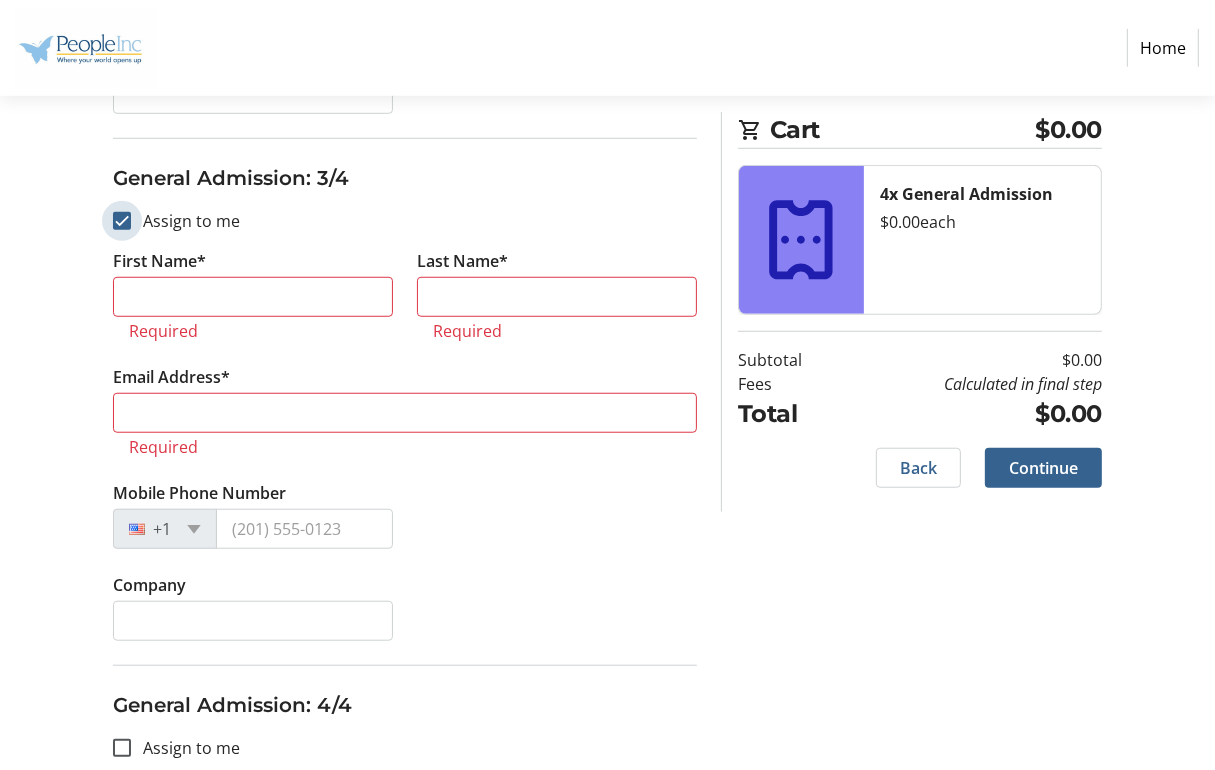 checkbox on "true" 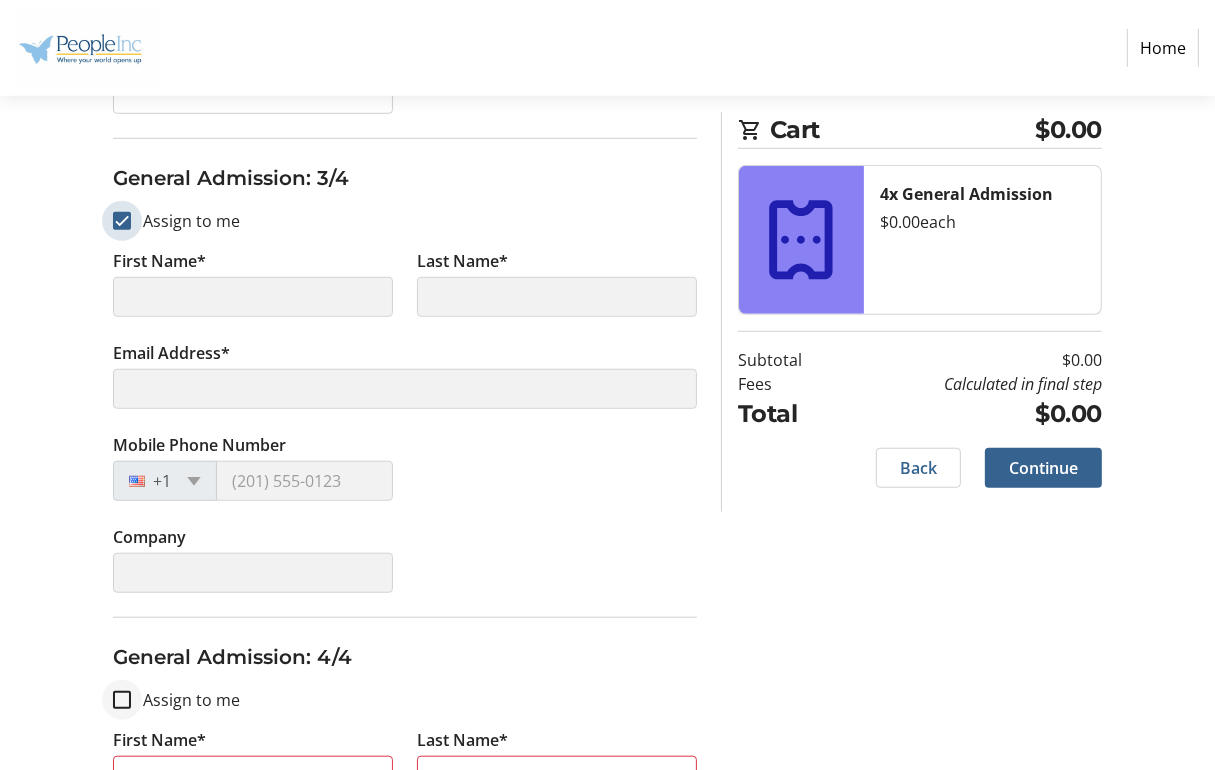 type on "Bradford" 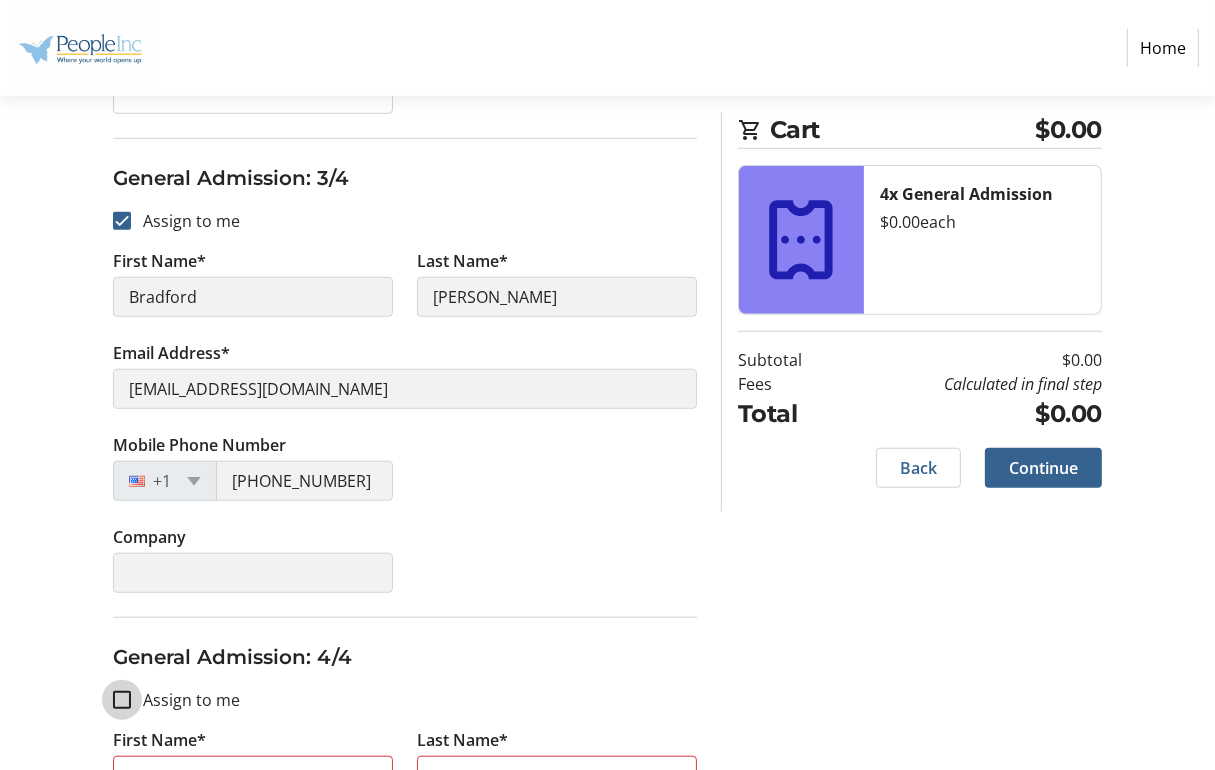 click on "Assign to me" at bounding box center (122, 700) 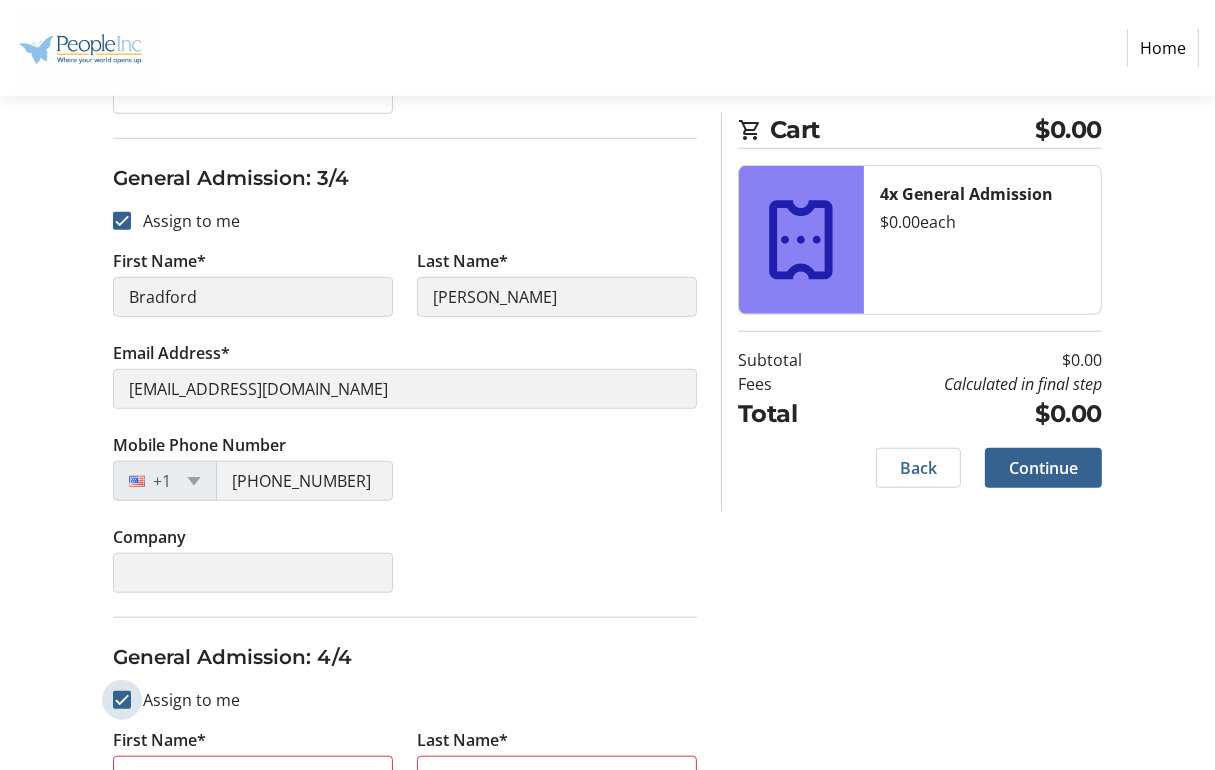 checkbox on "true" 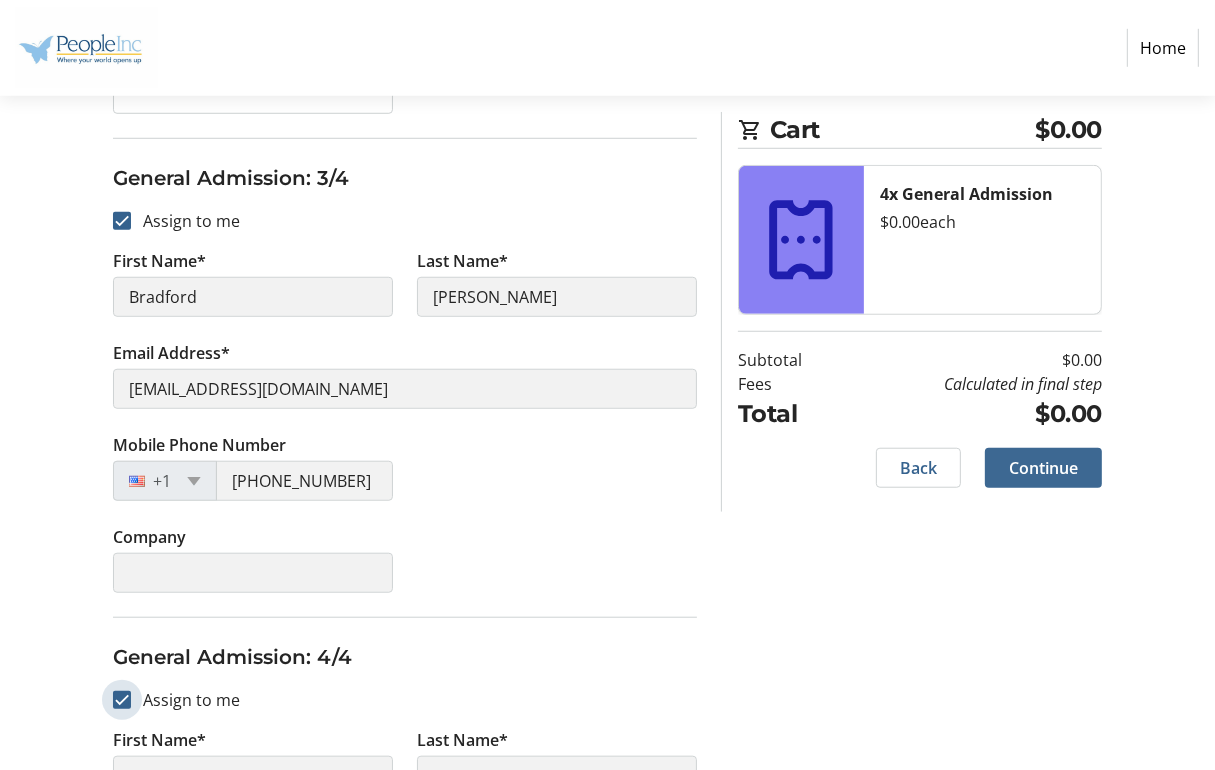 type on "Bradford" 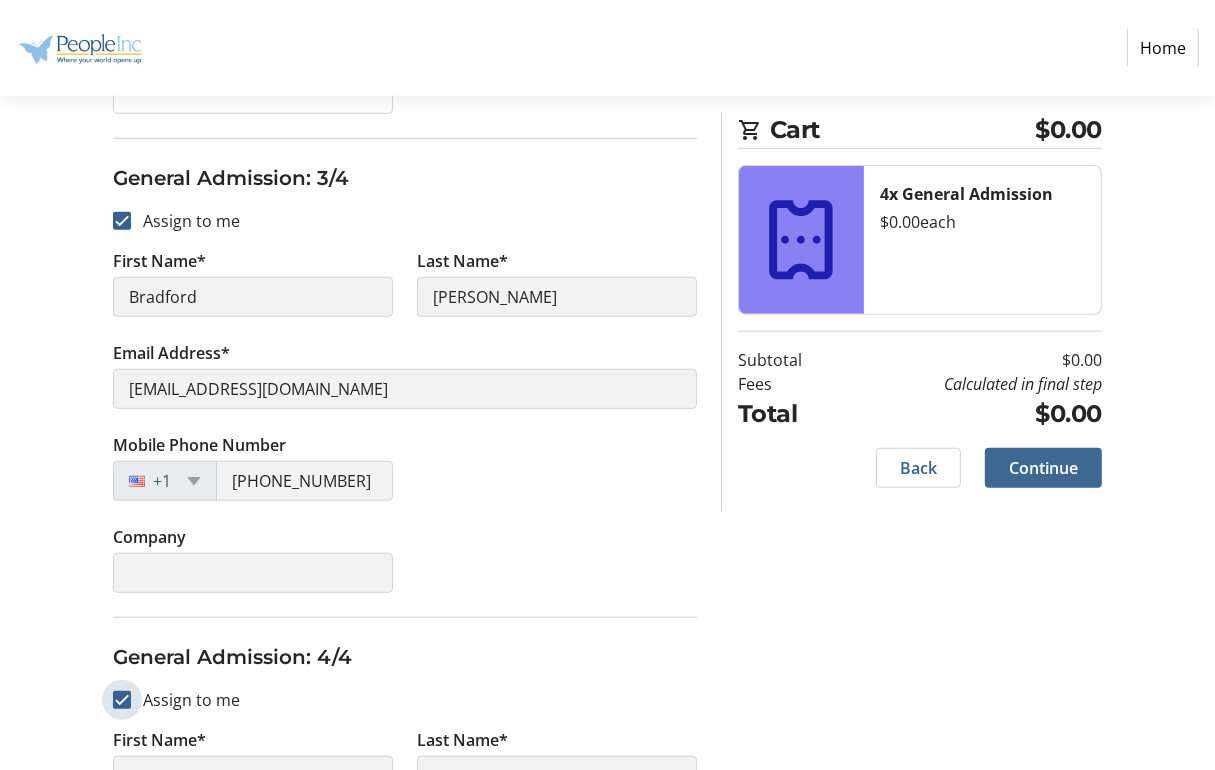 type on "[PERSON_NAME]" 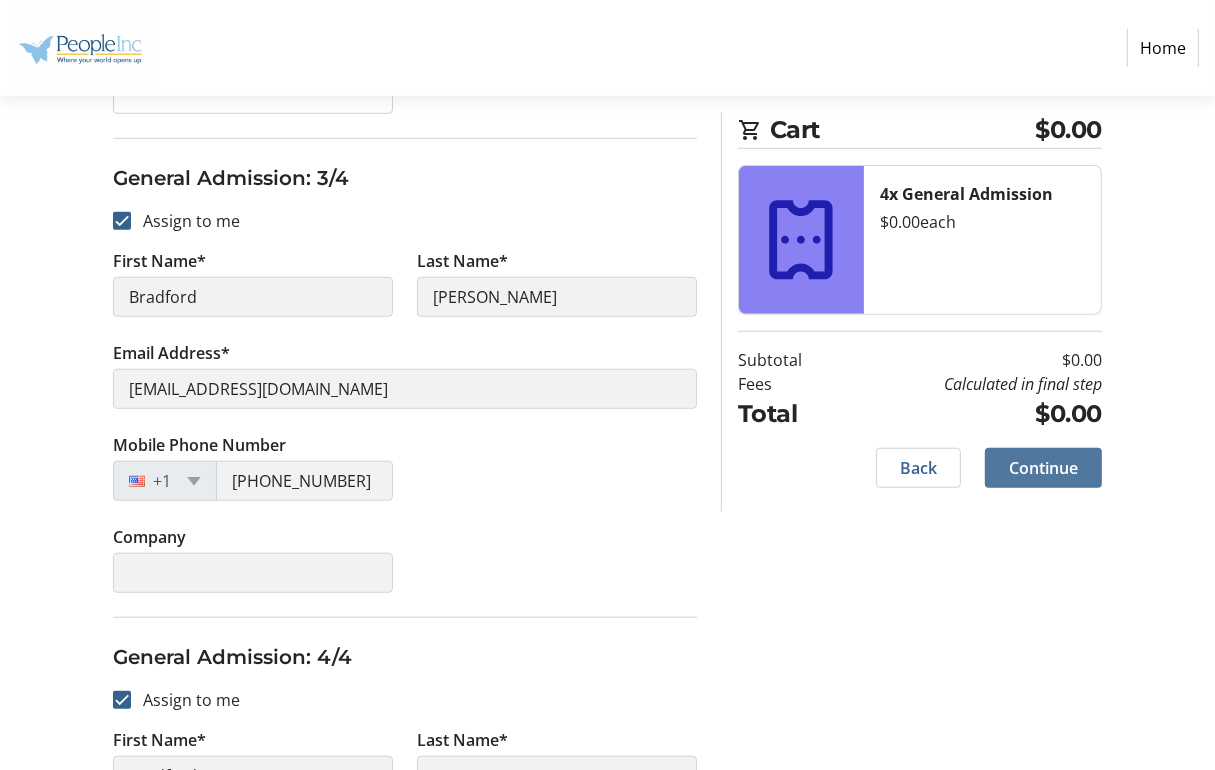 click on "Continue" 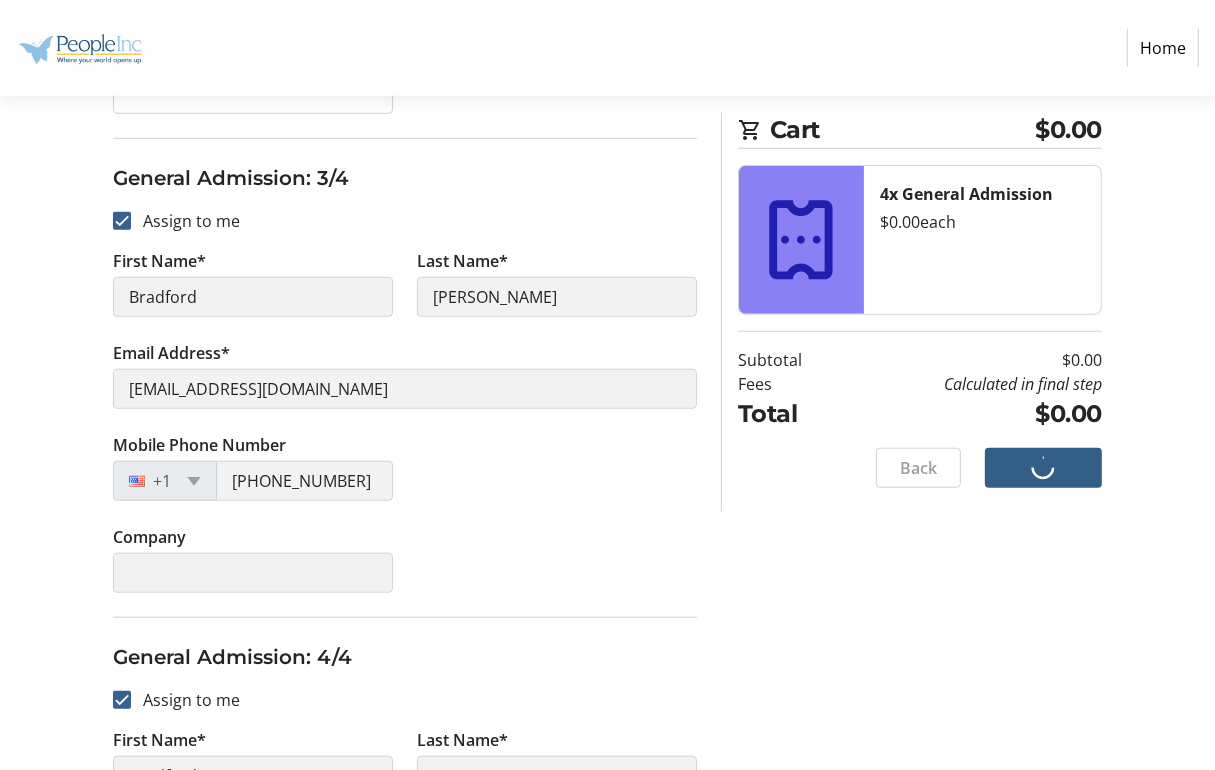 scroll, scrollTop: 0, scrollLeft: 0, axis: both 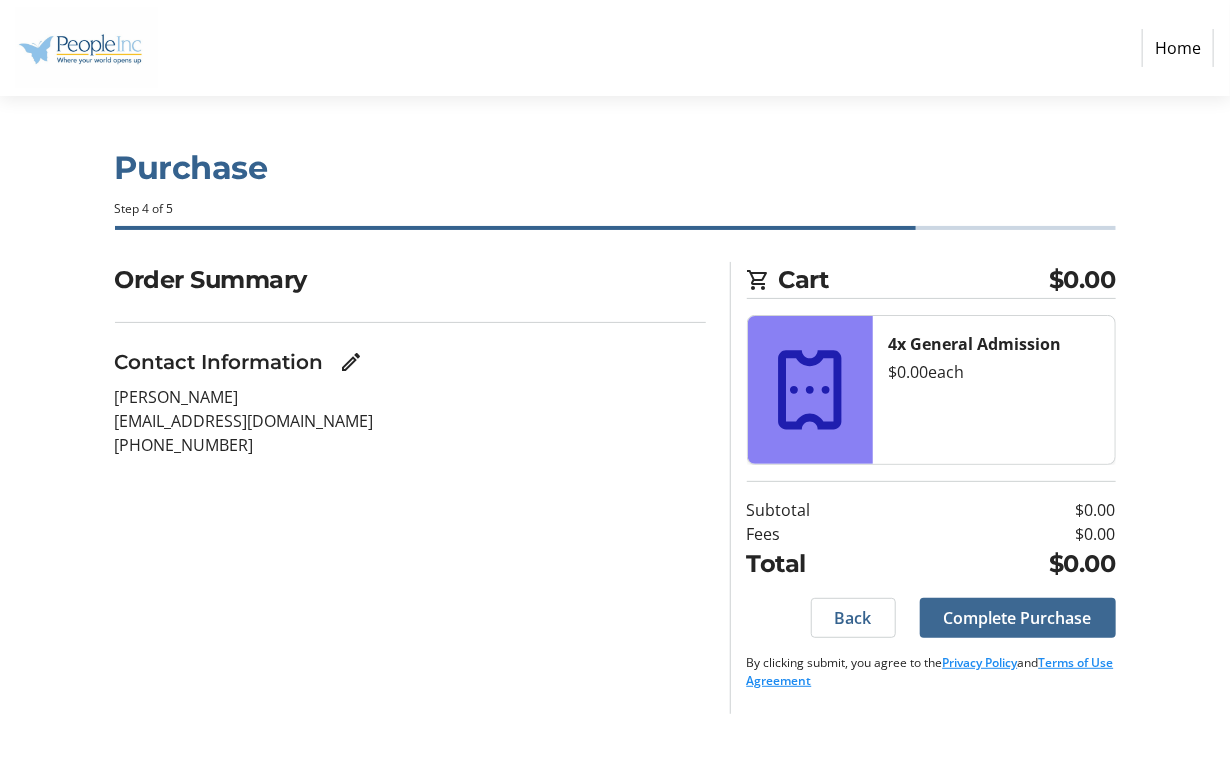 click on "Complete Purchase" 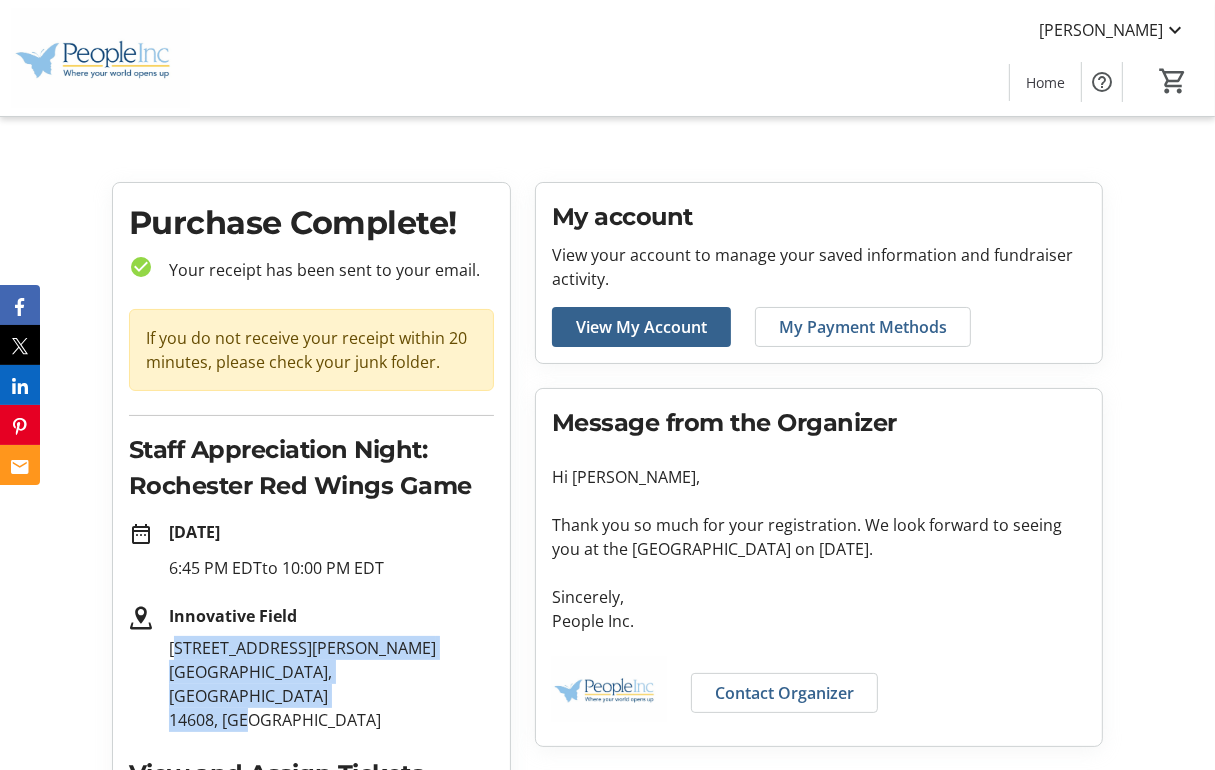 drag, startPoint x: 166, startPoint y: 642, endPoint x: 284, endPoint y: 701, distance: 131.92801 